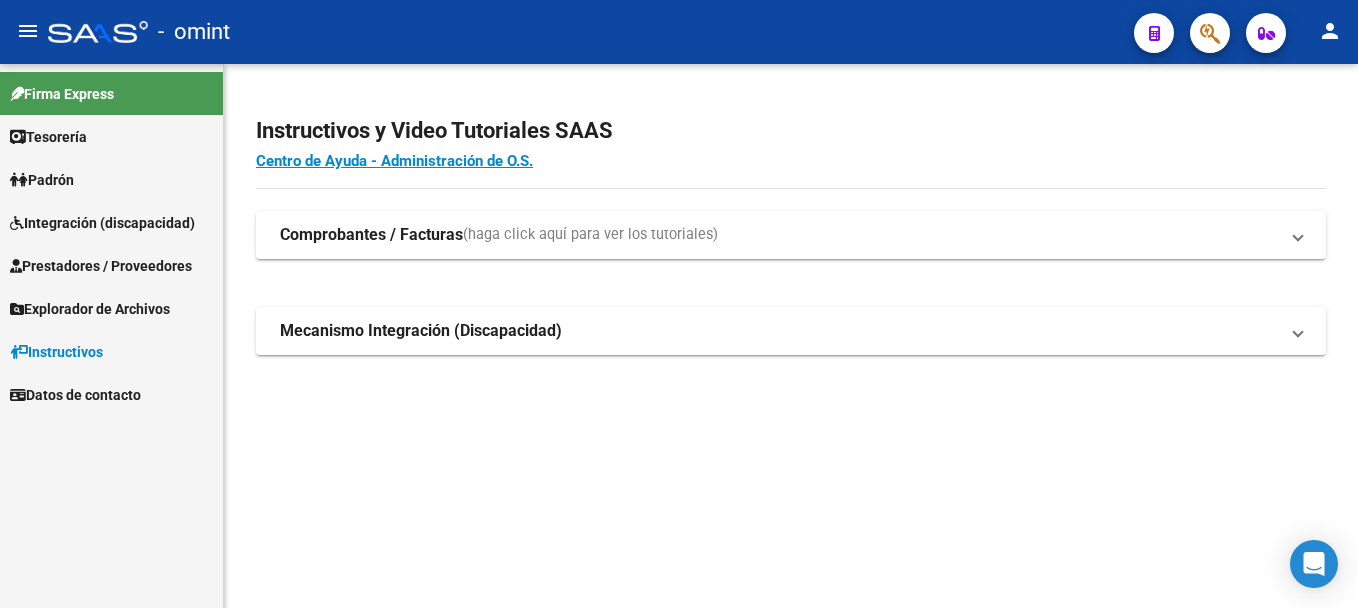 scroll, scrollTop: 0, scrollLeft: 0, axis: both 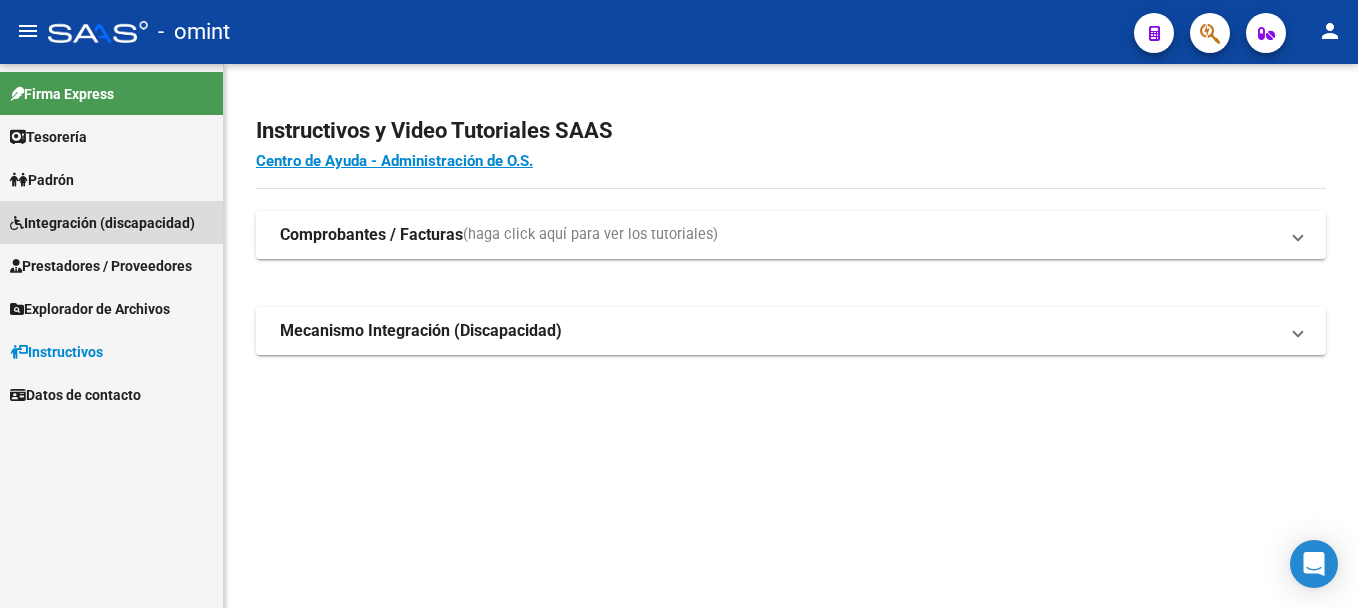 click on "Integración (discapacidad)" at bounding box center [102, 223] 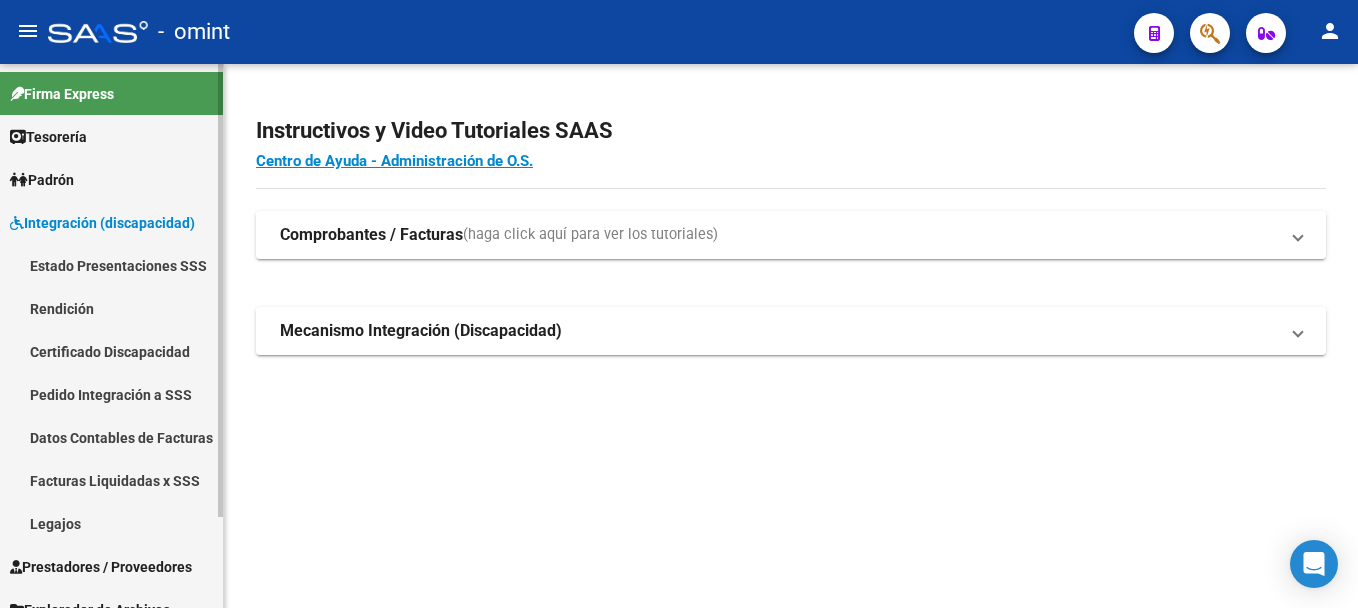click on "Legajos" at bounding box center [111, 523] 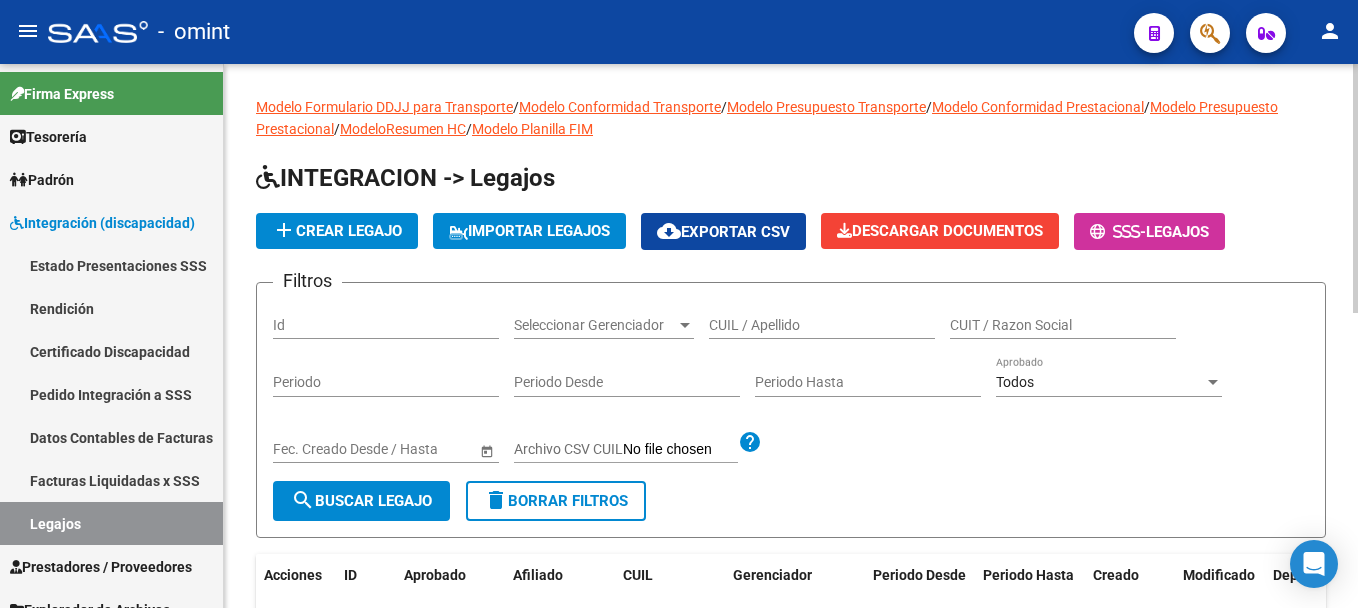click on "CUIL / Apellido" at bounding box center [822, 325] 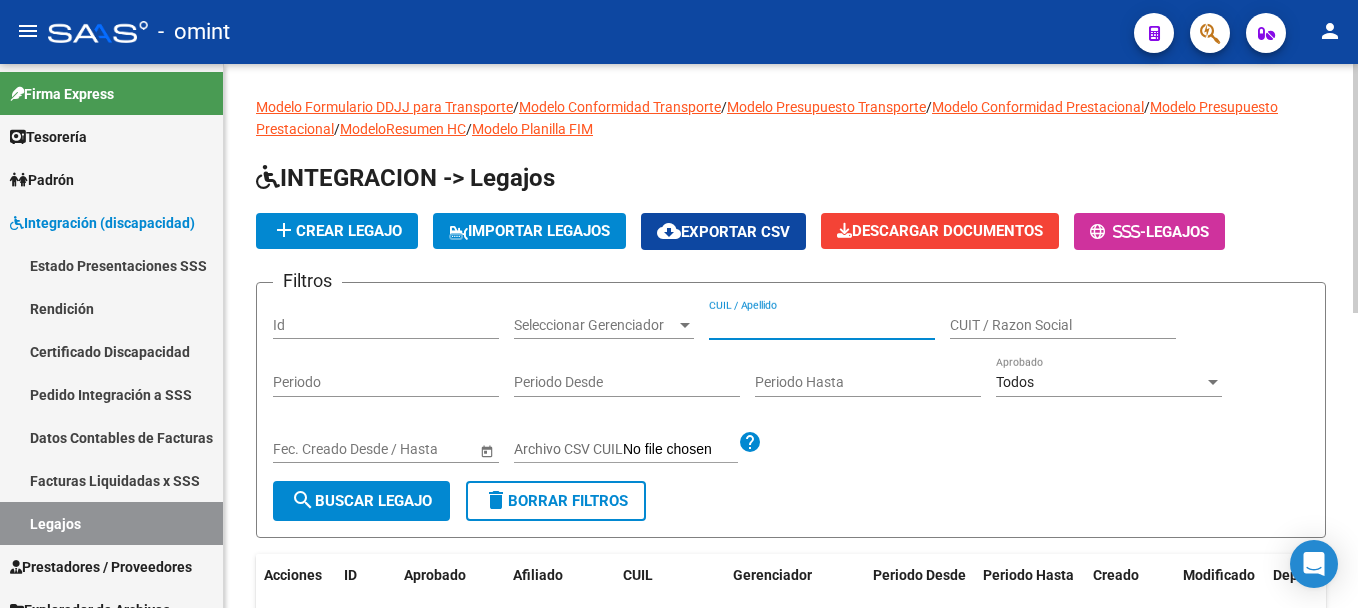 paste on "[PHONE]" 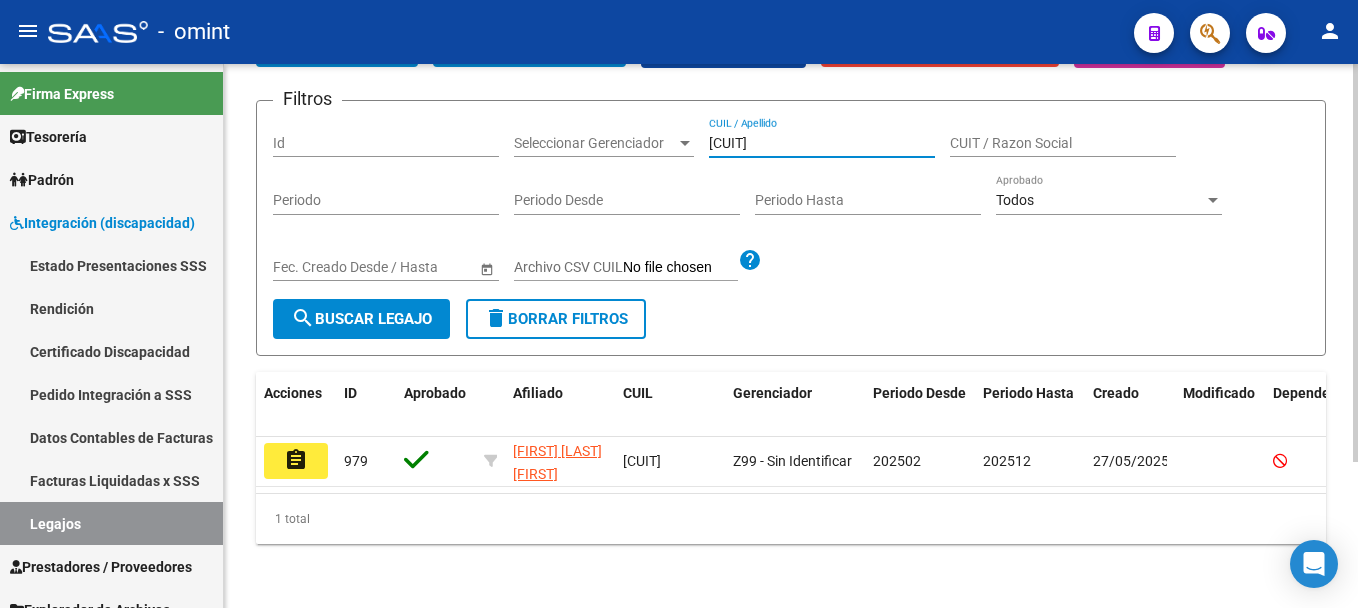 scroll, scrollTop: 199, scrollLeft: 0, axis: vertical 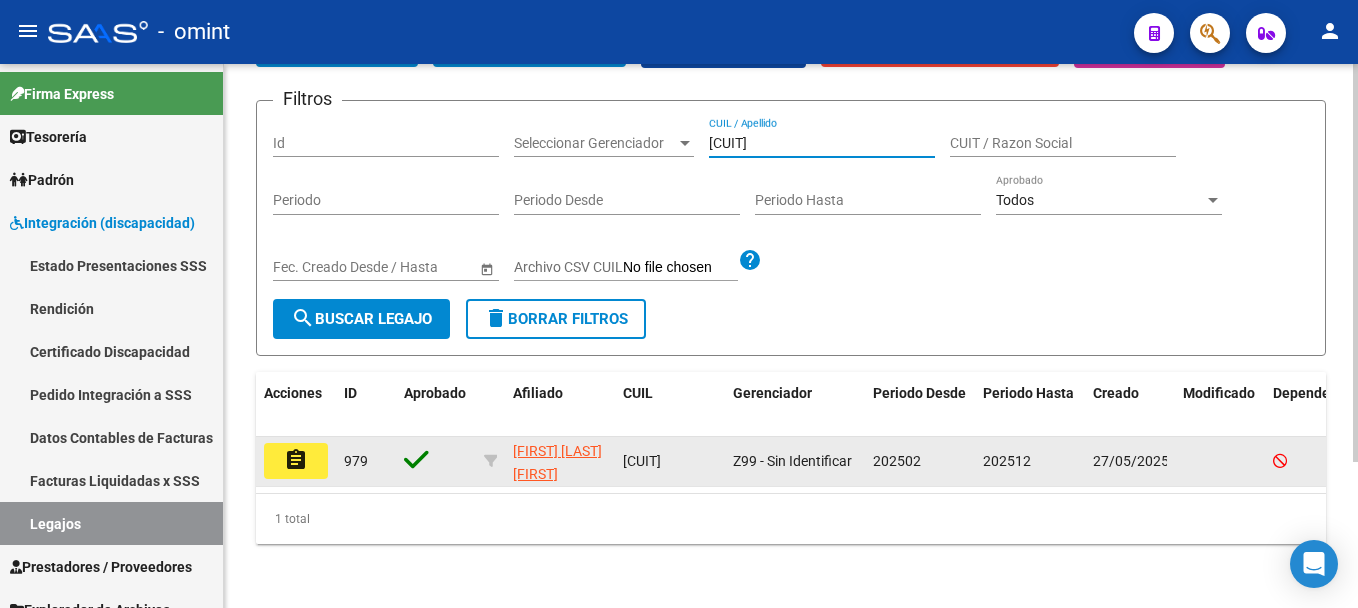 type on "[PHONE]" 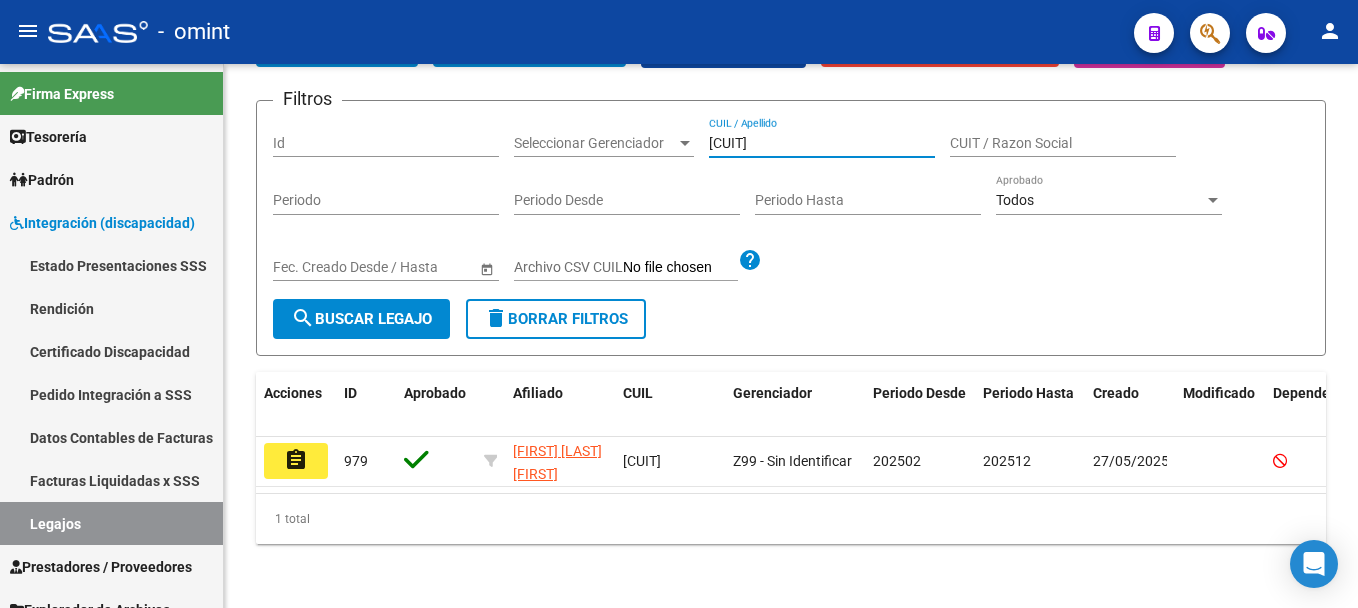 click on "assignment" 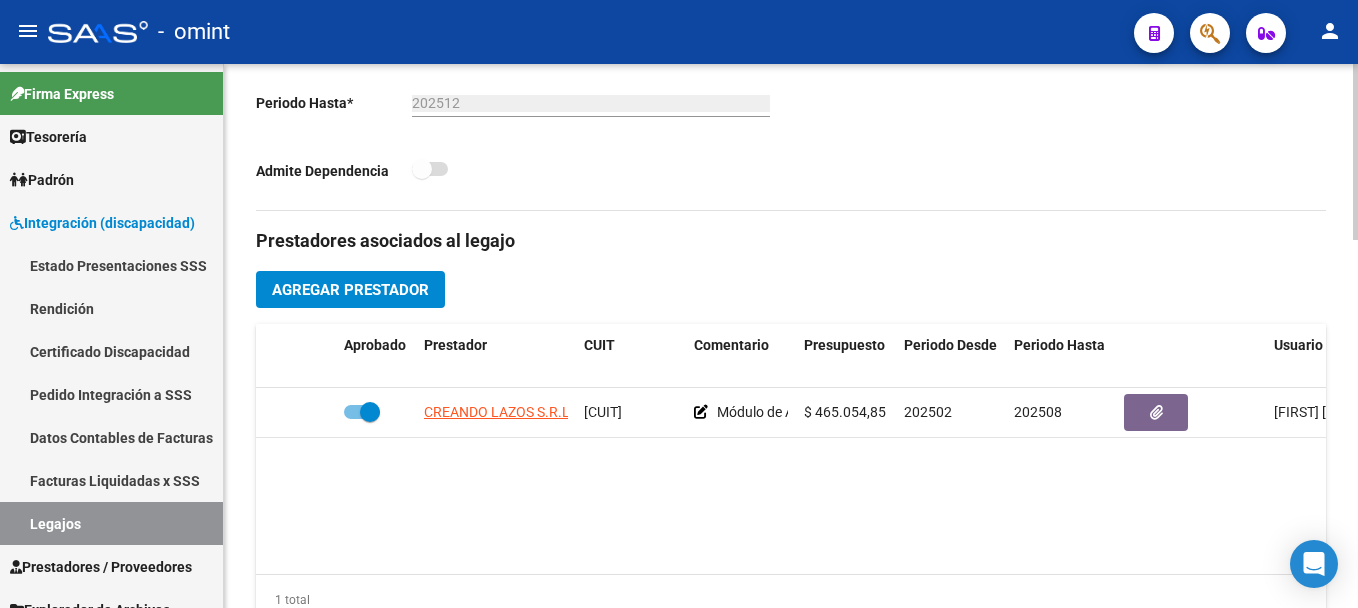 scroll, scrollTop: 600, scrollLeft: 0, axis: vertical 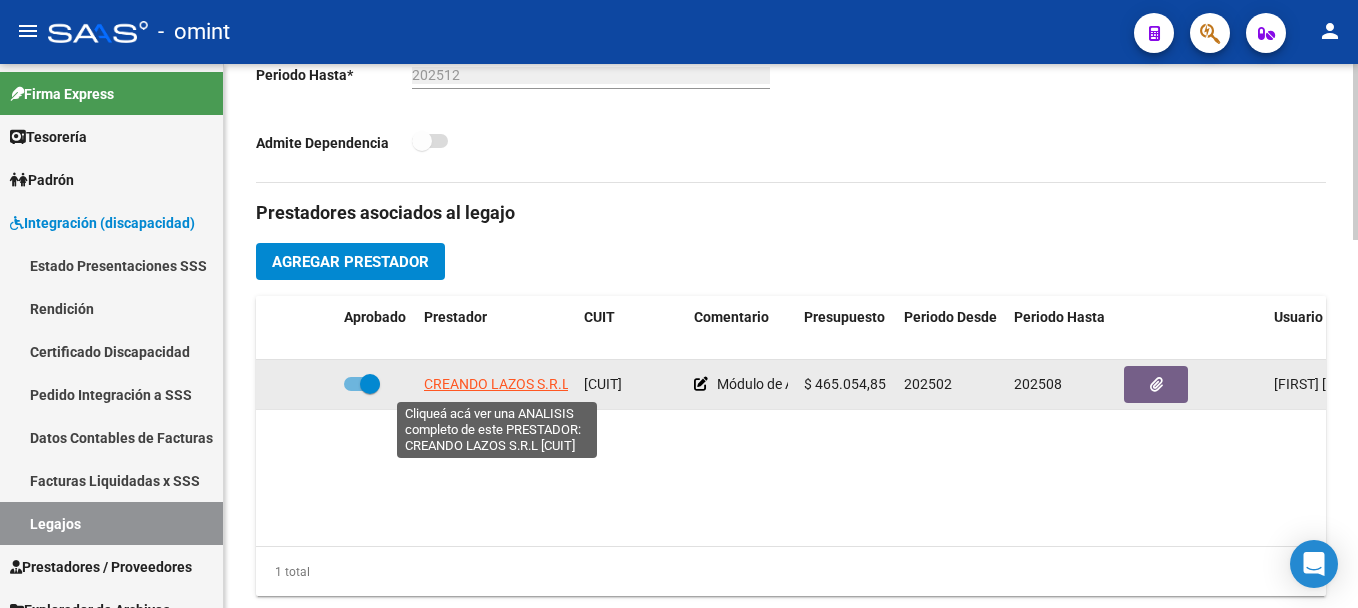 click on "CREANDO LAZOS S.R.L" 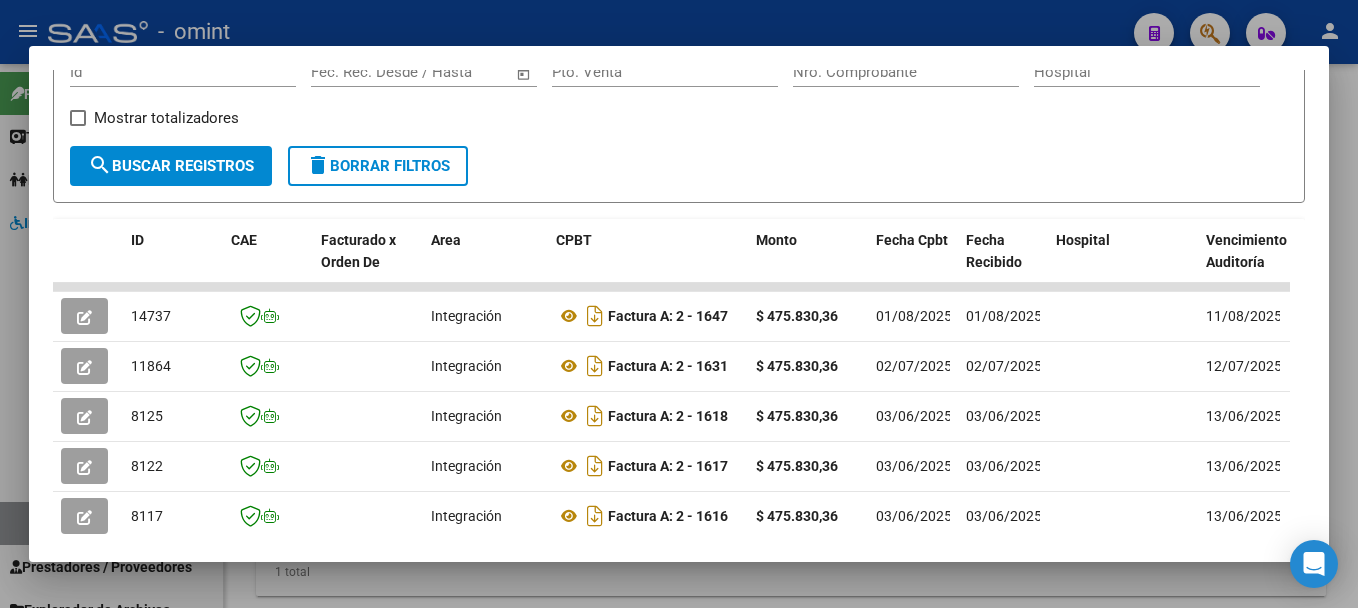 scroll, scrollTop: 374, scrollLeft: 0, axis: vertical 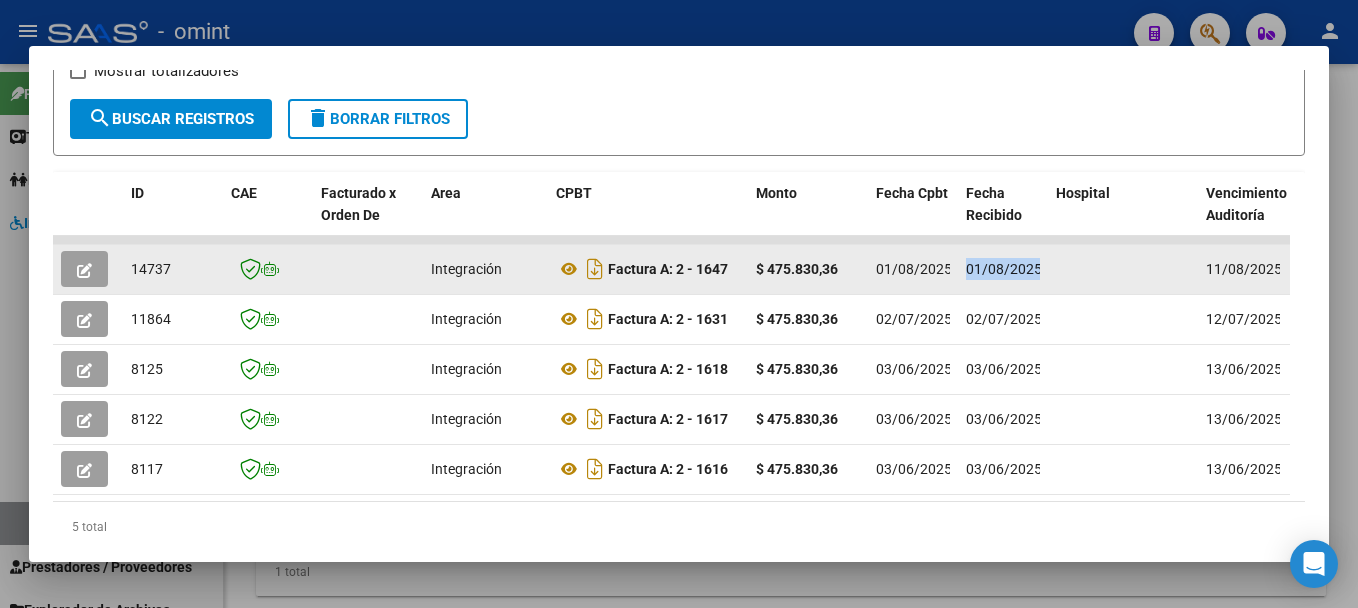 drag, startPoint x: 1013, startPoint y: 280, endPoint x: 967, endPoint y: 287, distance: 46.52956 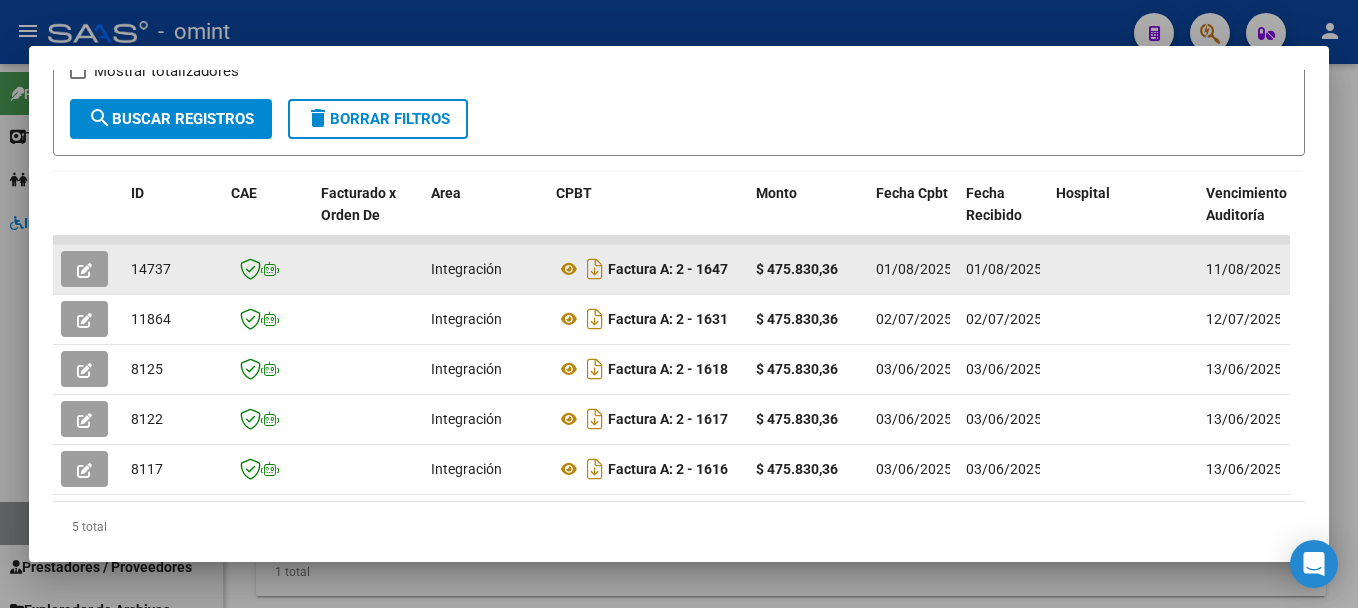 drag, startPoint x: 967, startPoint y: 287, endPoint x: 1060, endPoint y: 284, distance: 93.04838 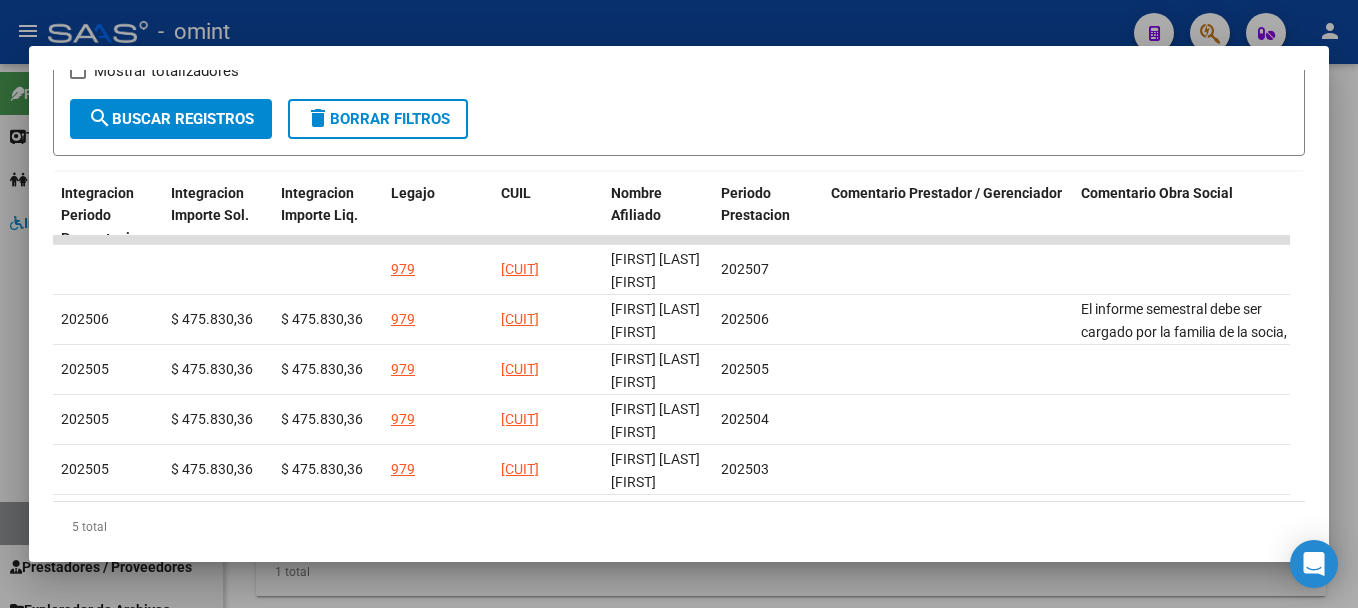 scroll, scrollTop: 0, scrollLeft: 2851, axis: horizontal 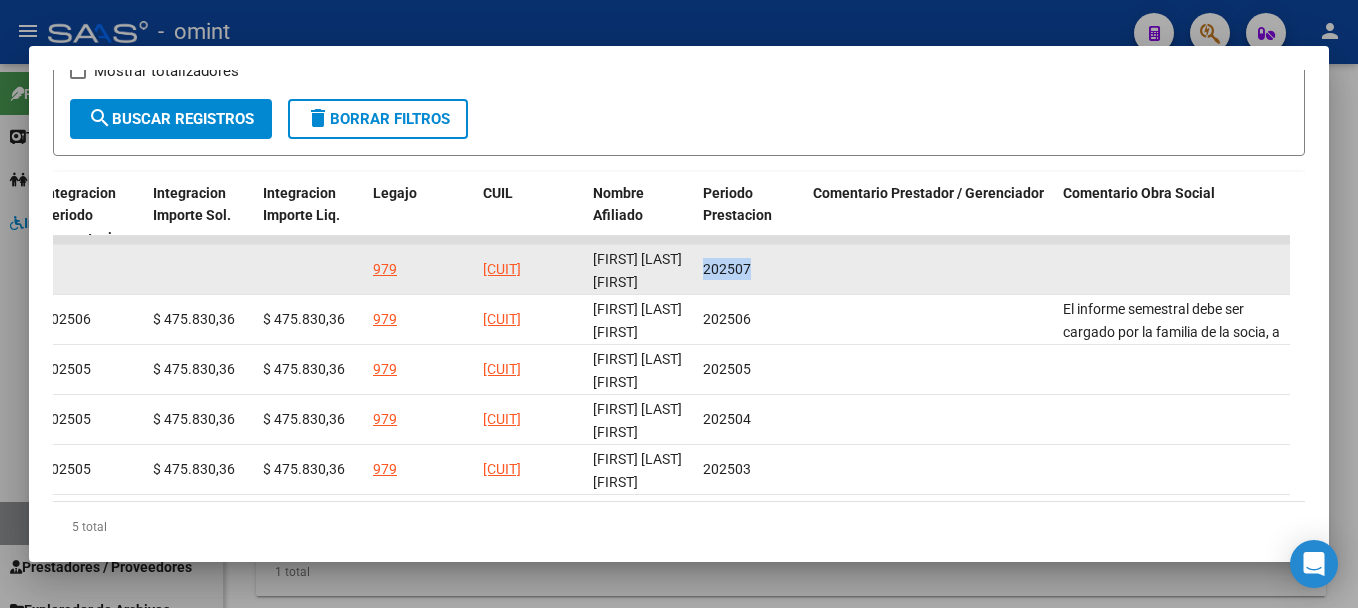 drag, startPoint x: 760, startPoint y: 277, endPoint x: 696, endPoint y: 289, distance: 65.11528 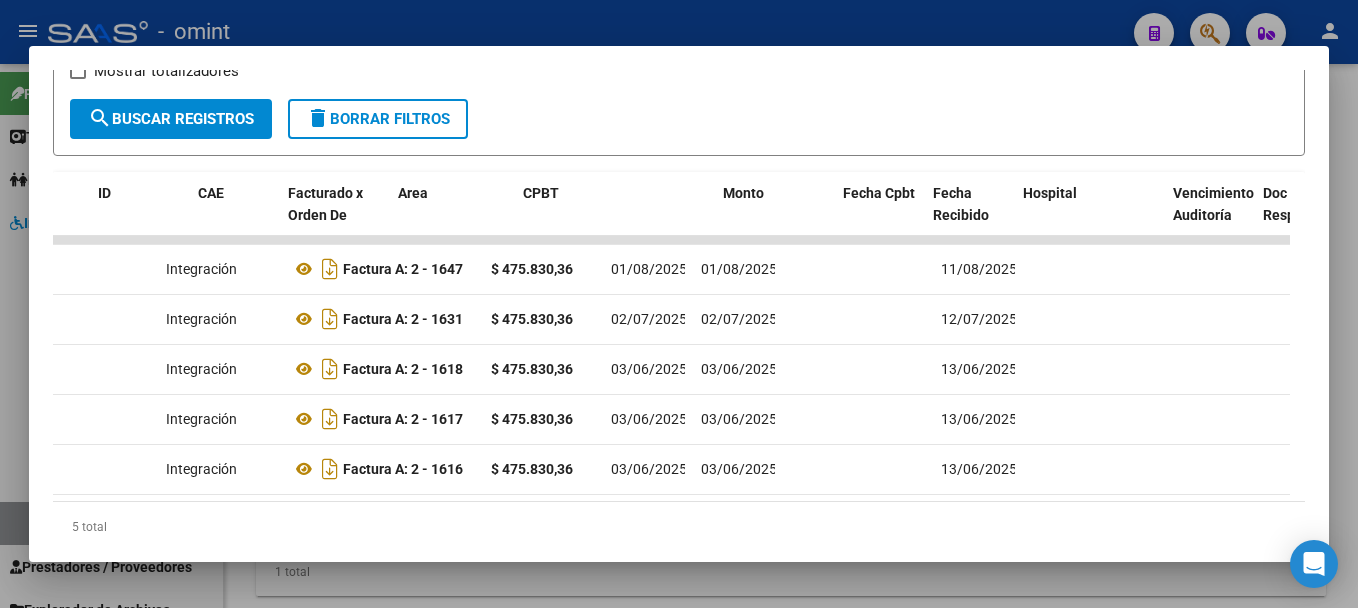 scroll, scrollTop: 0, scrollLeft: 0, axis: both 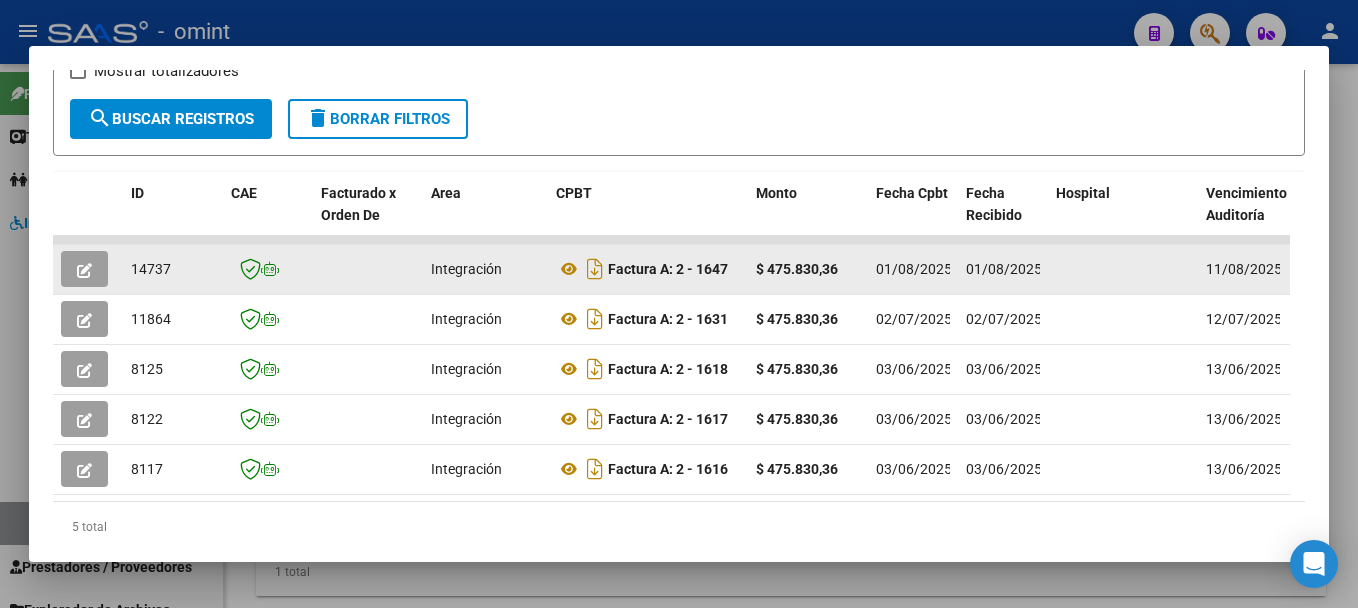 click 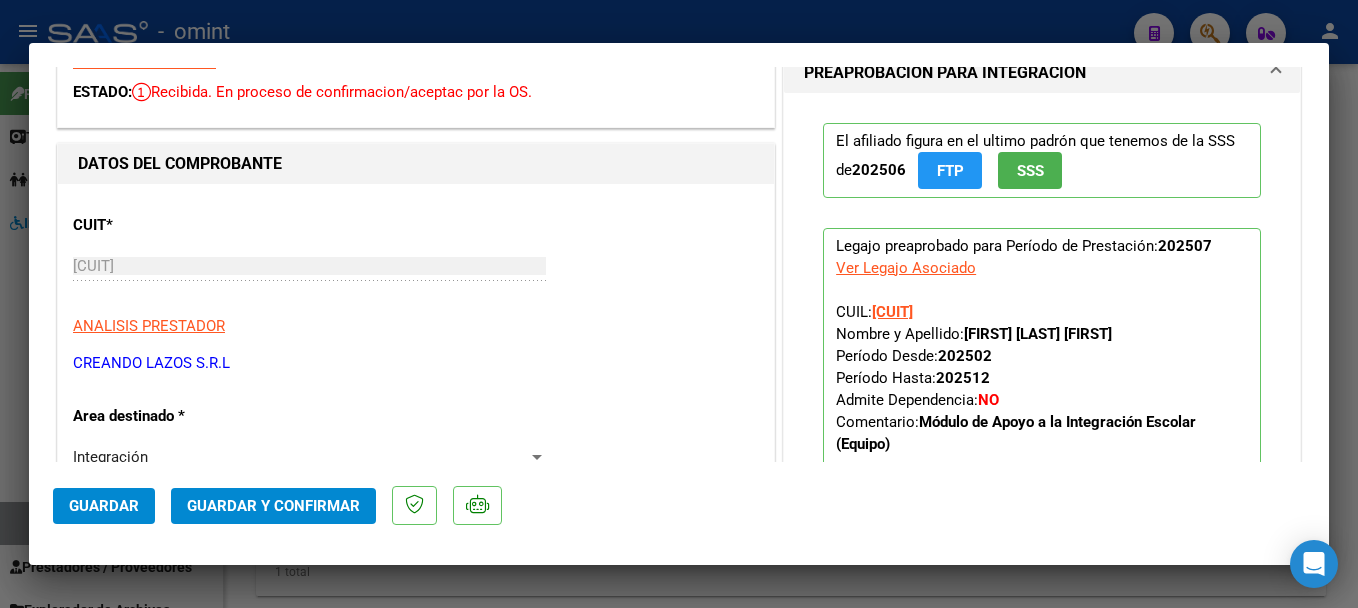 scroll, scrollTop: 100, scrollLeft: 0, axis: vertical 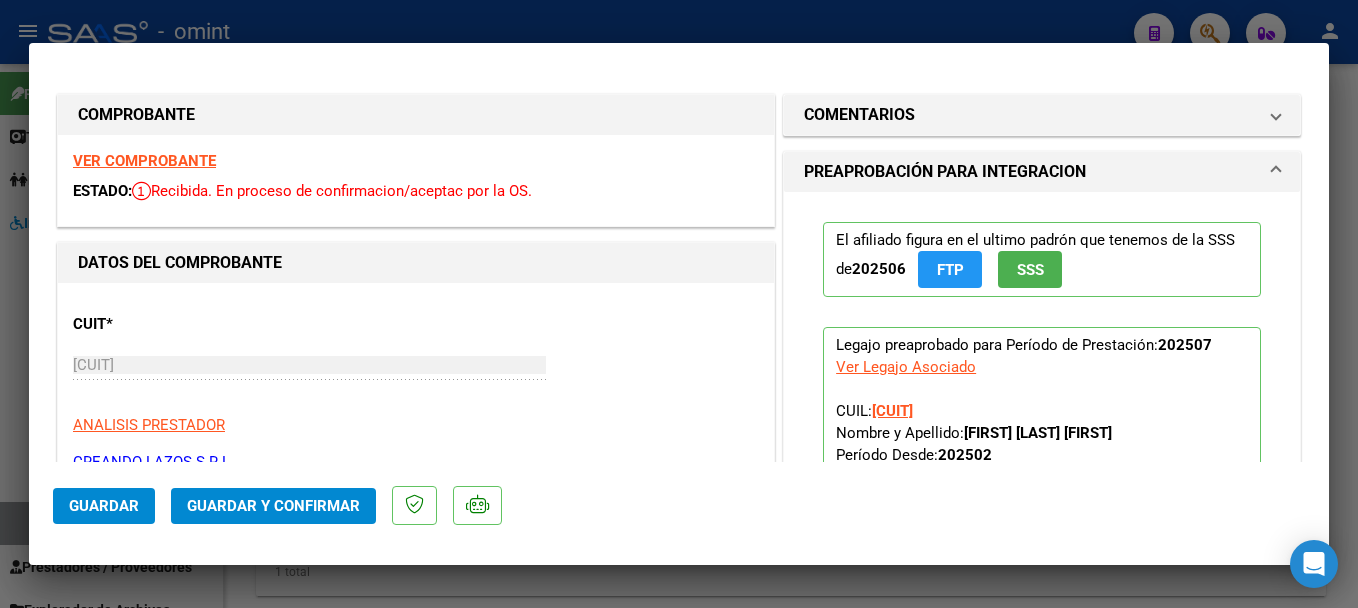 drag, startPoint x: 820, startPoint y: 244, endPoint x: 1217, endPoint y: 441, distance: 443.1907 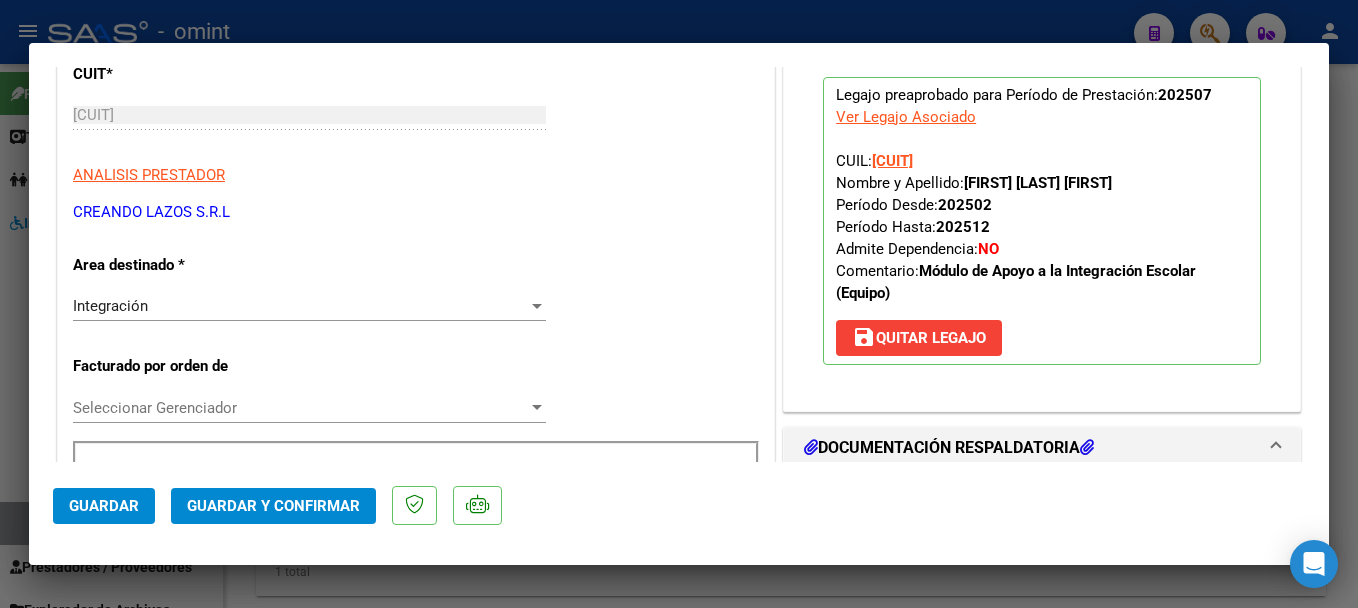 scroll, scrollTop: 300, scrollLeft: 0, axis: vertical 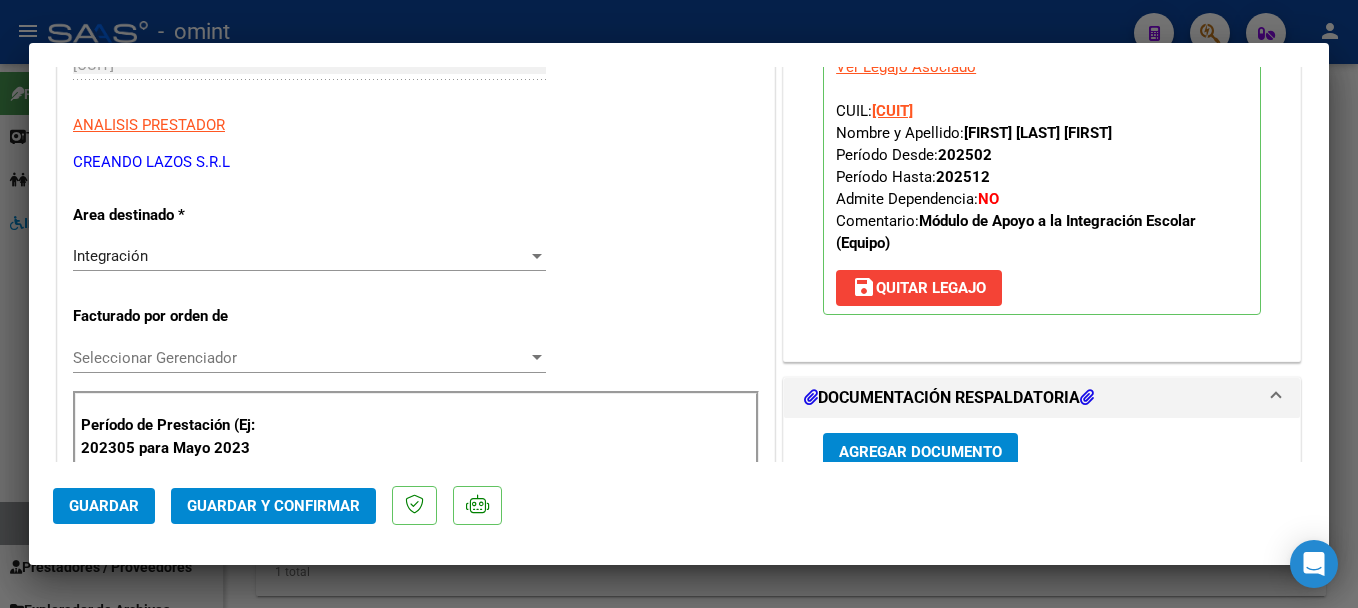 click on "Legajo preaprobado para Período de Prestación:  202507 Ver Legajo Asociado  CUIL:  27577382102  Nombre y Apellido:  ROJAS CATALINA ITATI  Período Desde:  202502  Período Hasta:  202512  Admite Dependencia:   NO  Comentario:  Módulo de Apoyo a la Integración Escolar (Equipo) save  Quitar Legajo" at bounding box center [1042, 171] 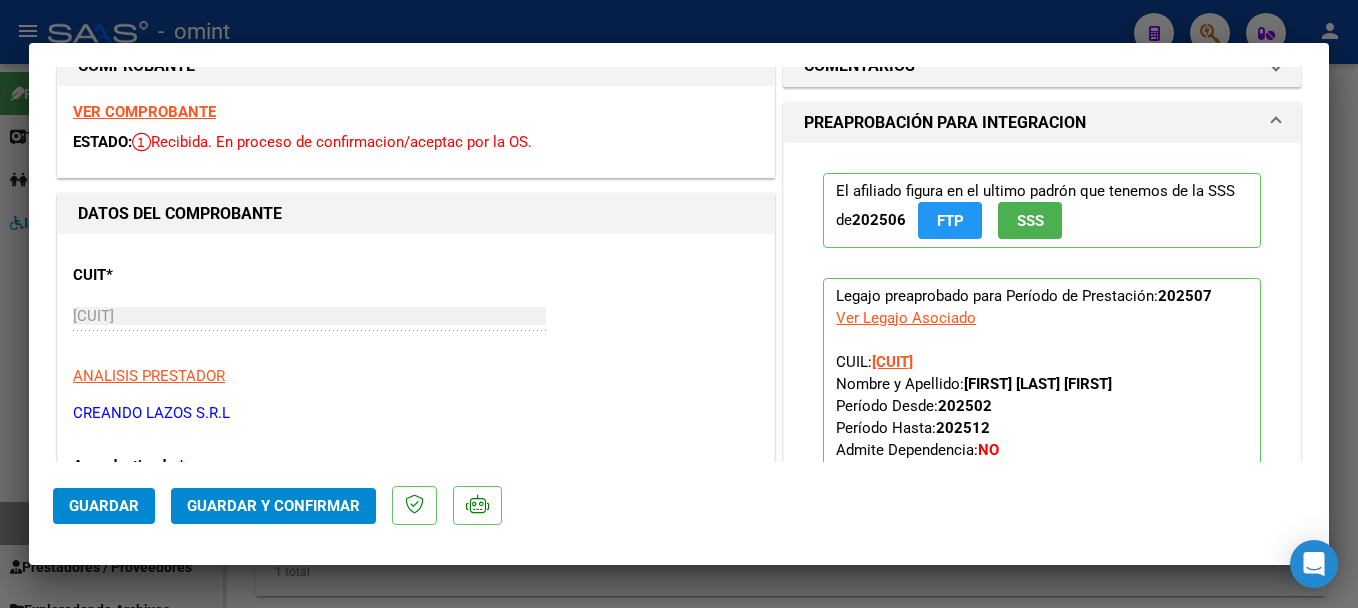 scroll, scrollTop: 0, scrollLeft: 0, axis: both 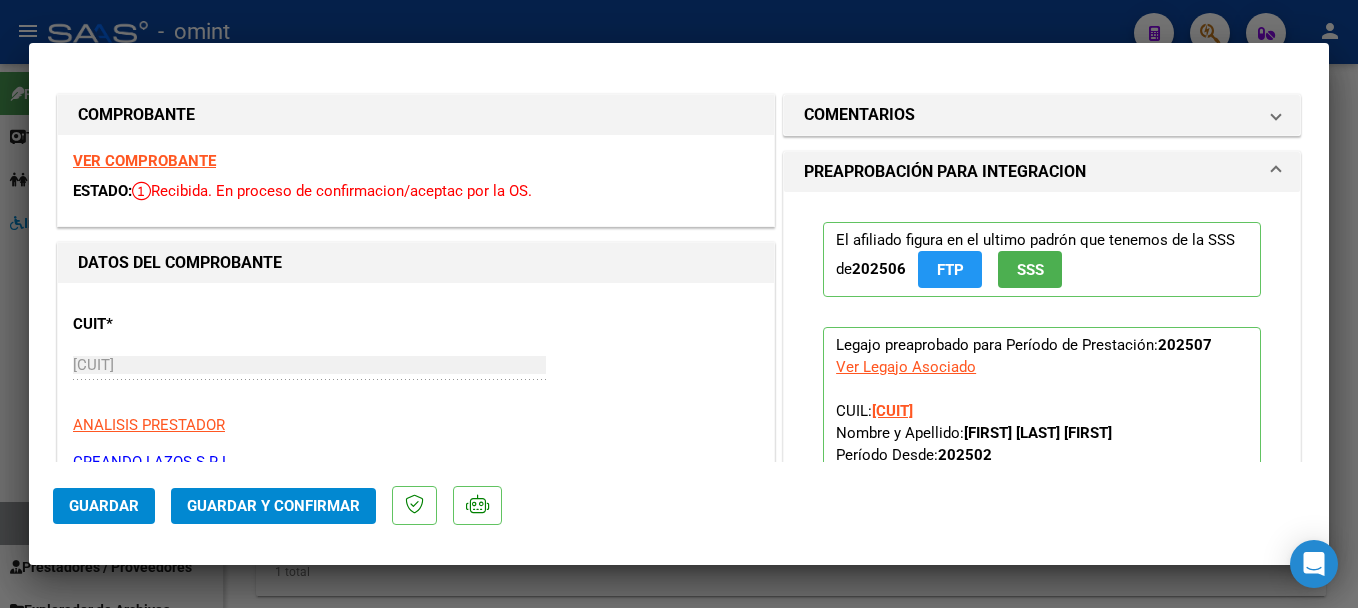 click on "VER COMPROBANTE" at bounding box center (144, 161) 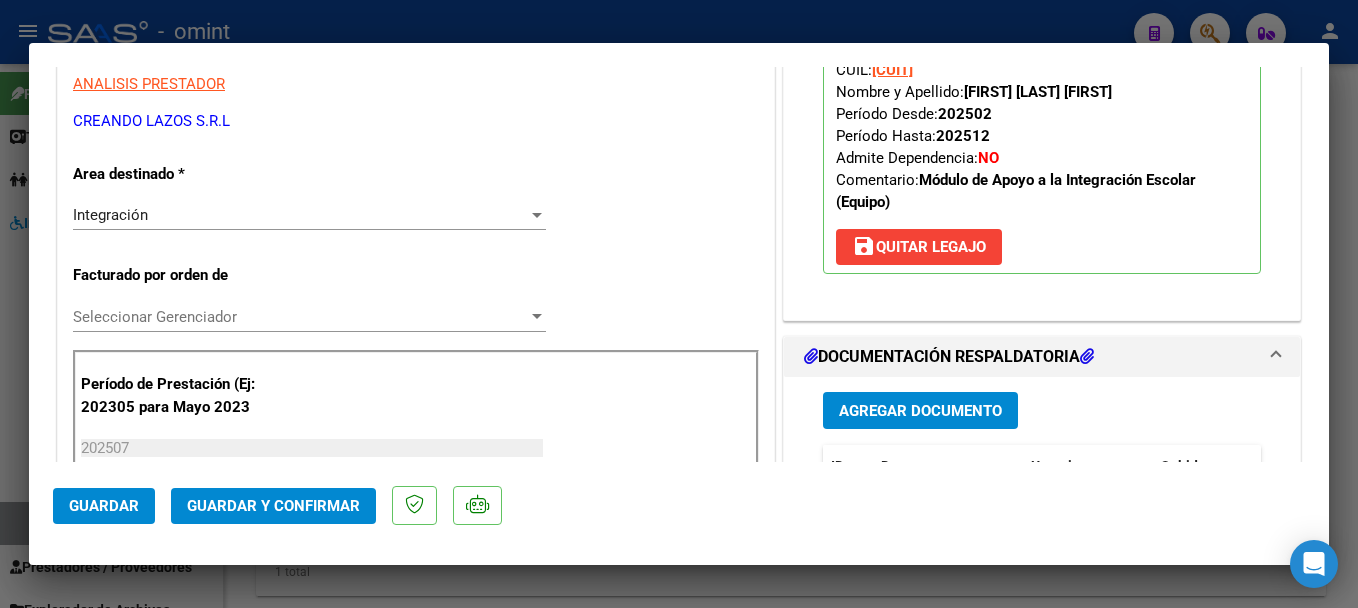 scroll, scrollTop: 500, scrollLeft: 0, axis: vertical 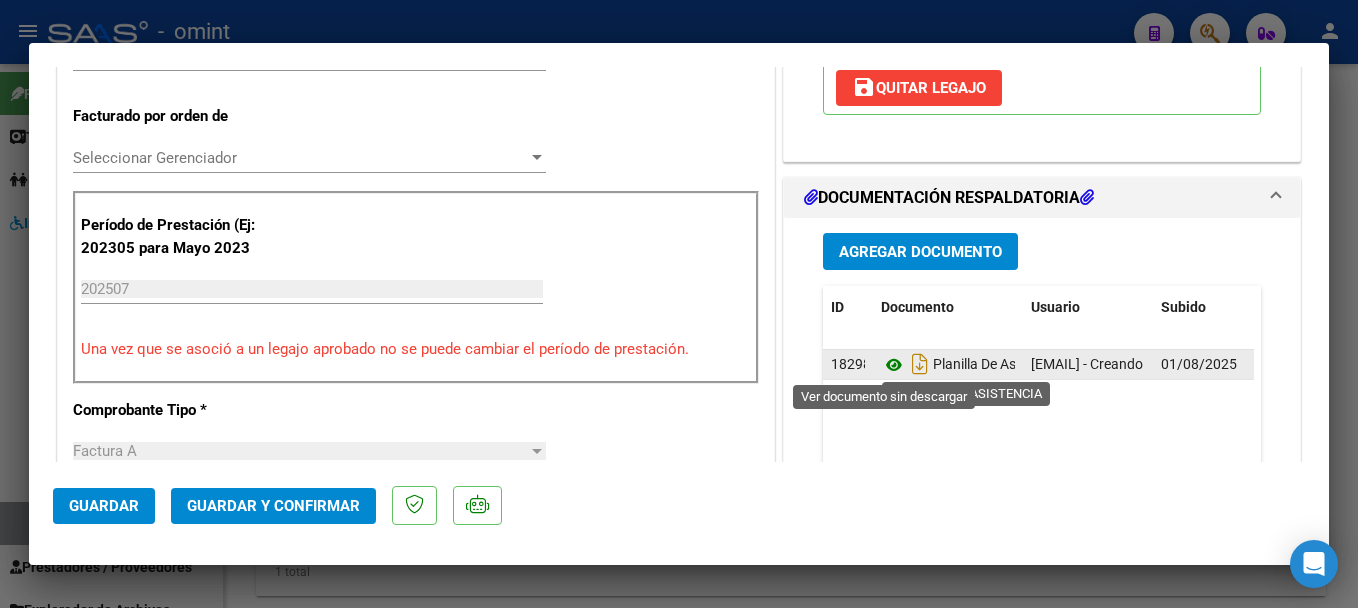 click 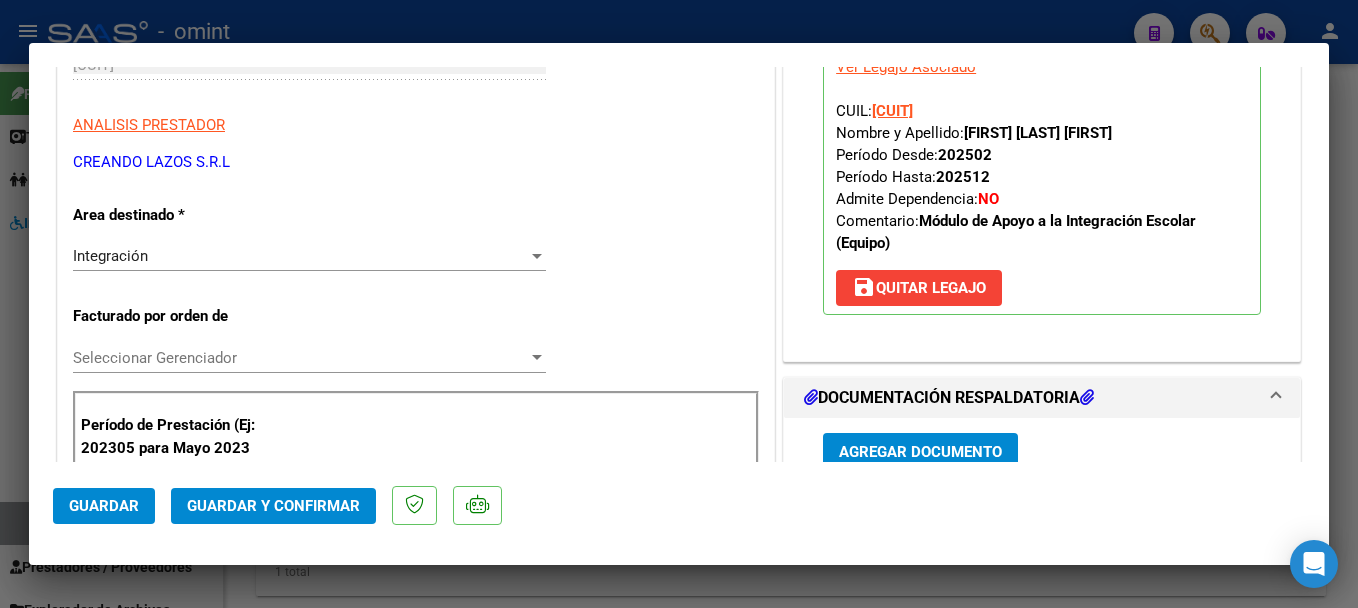 scroll, scrollTop: 400, scrollLeft: 0, axis: vertical 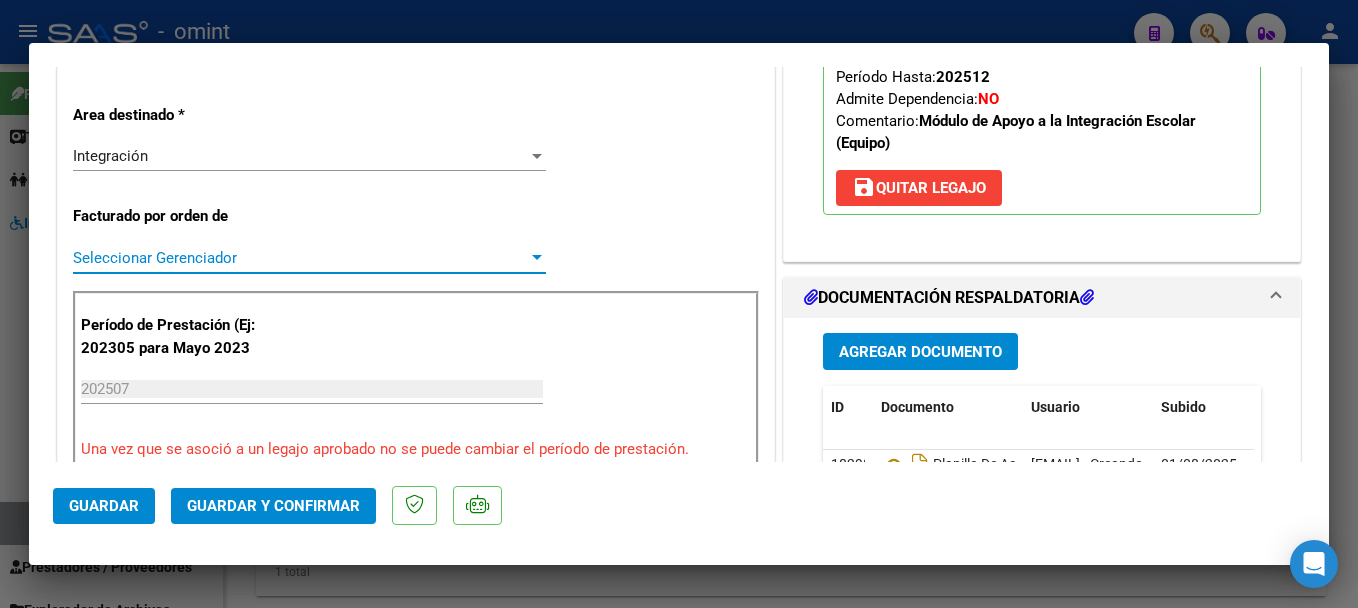 click on "Seleccionar Gerenciador" at bounding box center [300, 258] 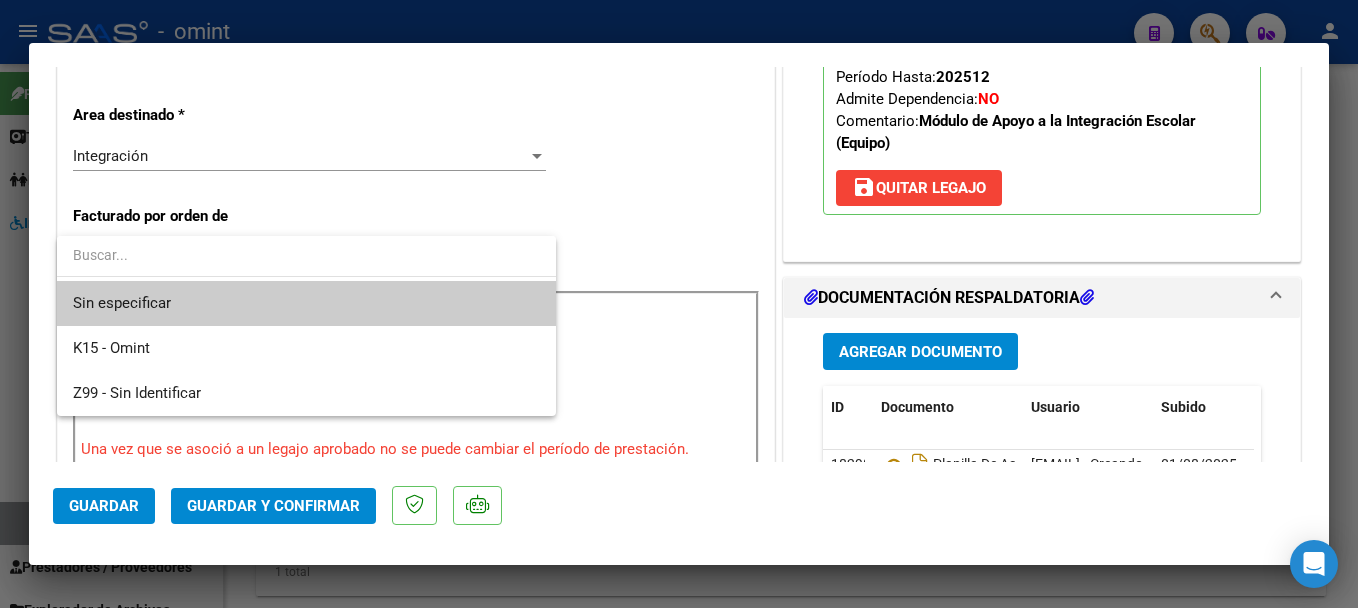click on "Sin especificar" at bounding box center [306, 303] 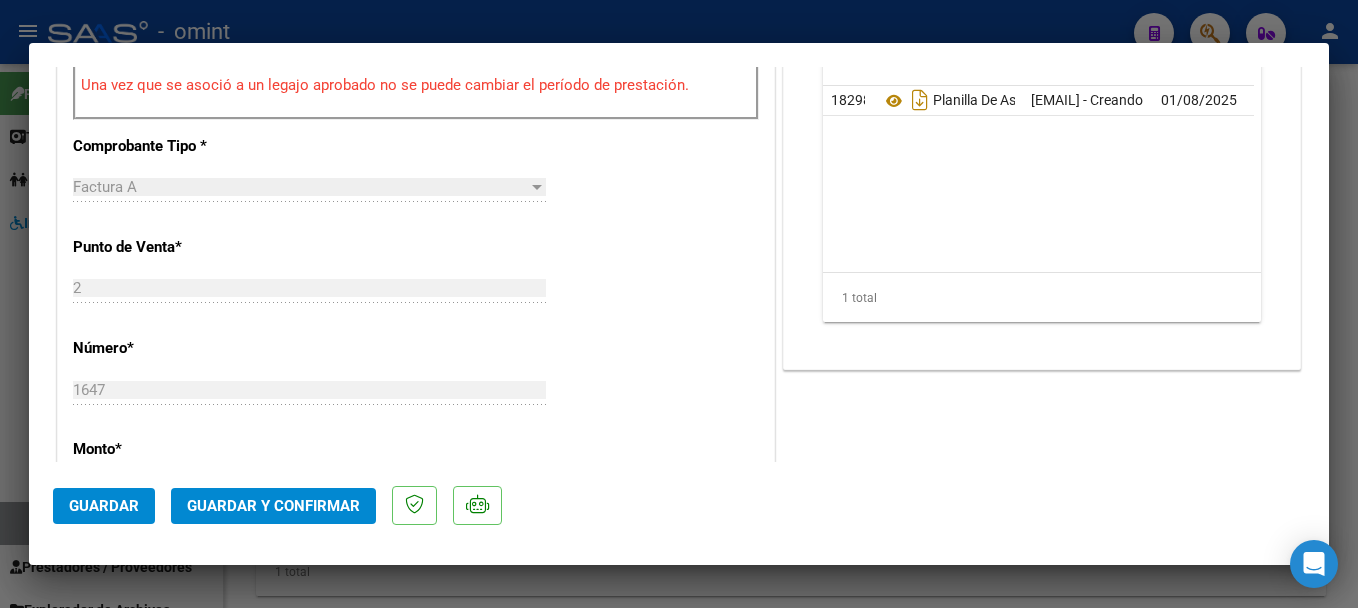 scroll, scrollTop: 800, scrollLeft: 0, axis: vertical 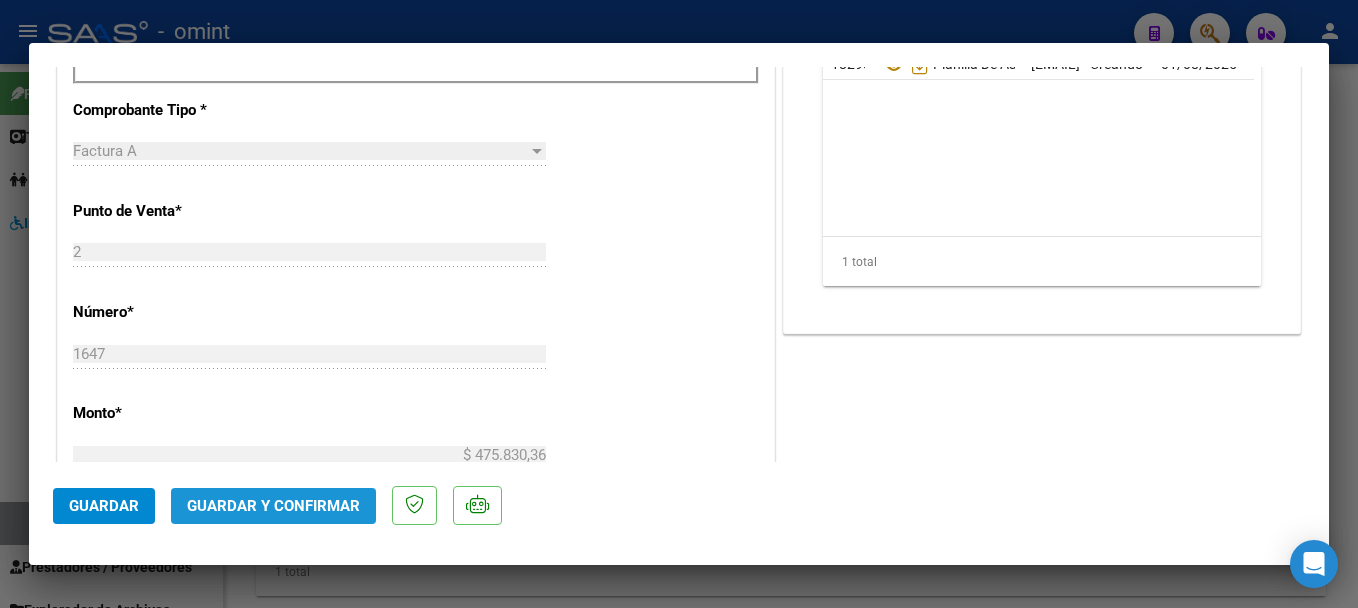 click on "Guardar y Confirmar" 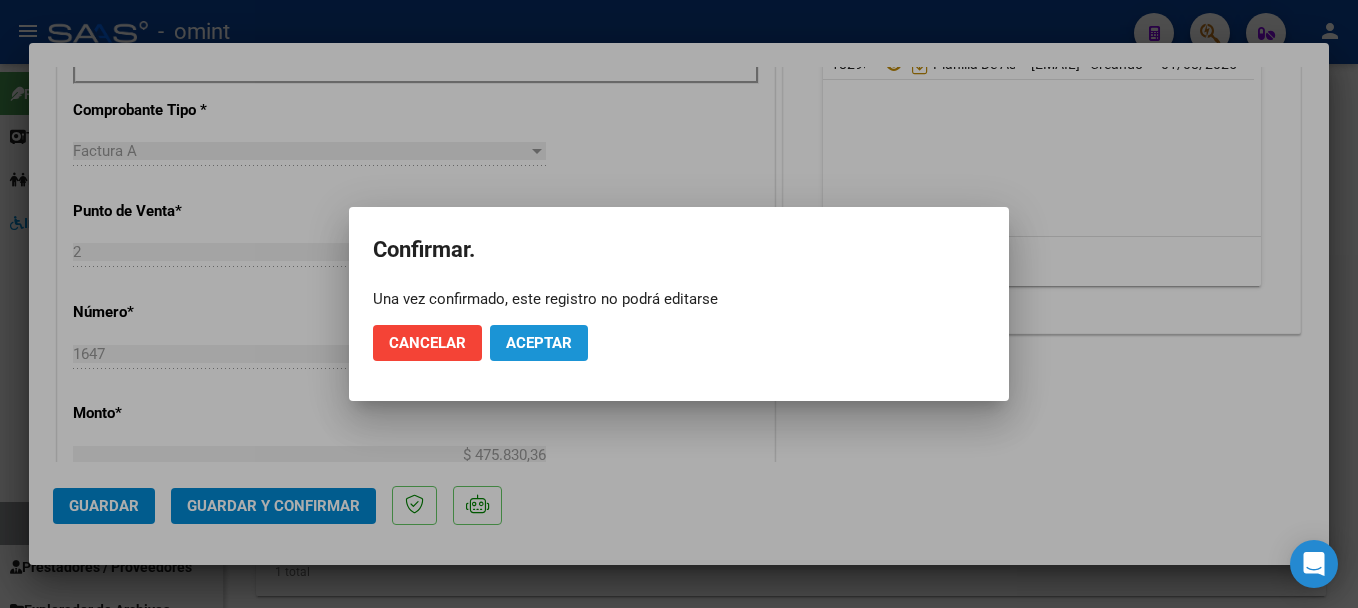 click on "Aceptar" 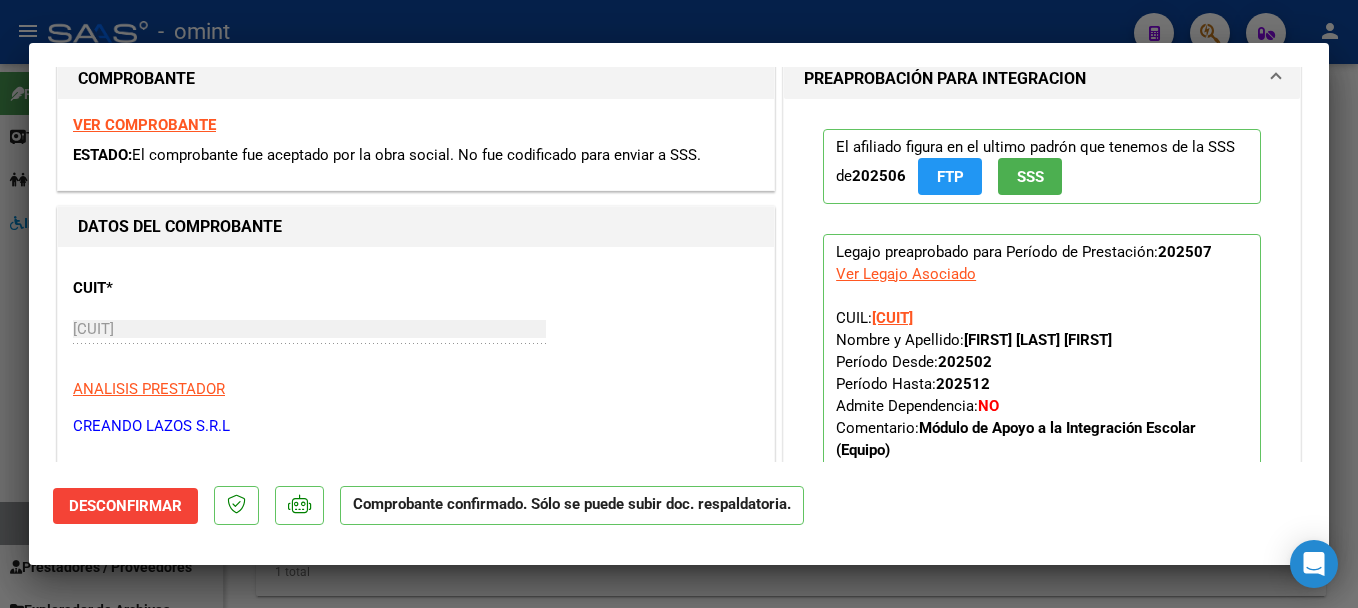 scroll, scrollTop: 0, scrollLeft: 0, axis: both 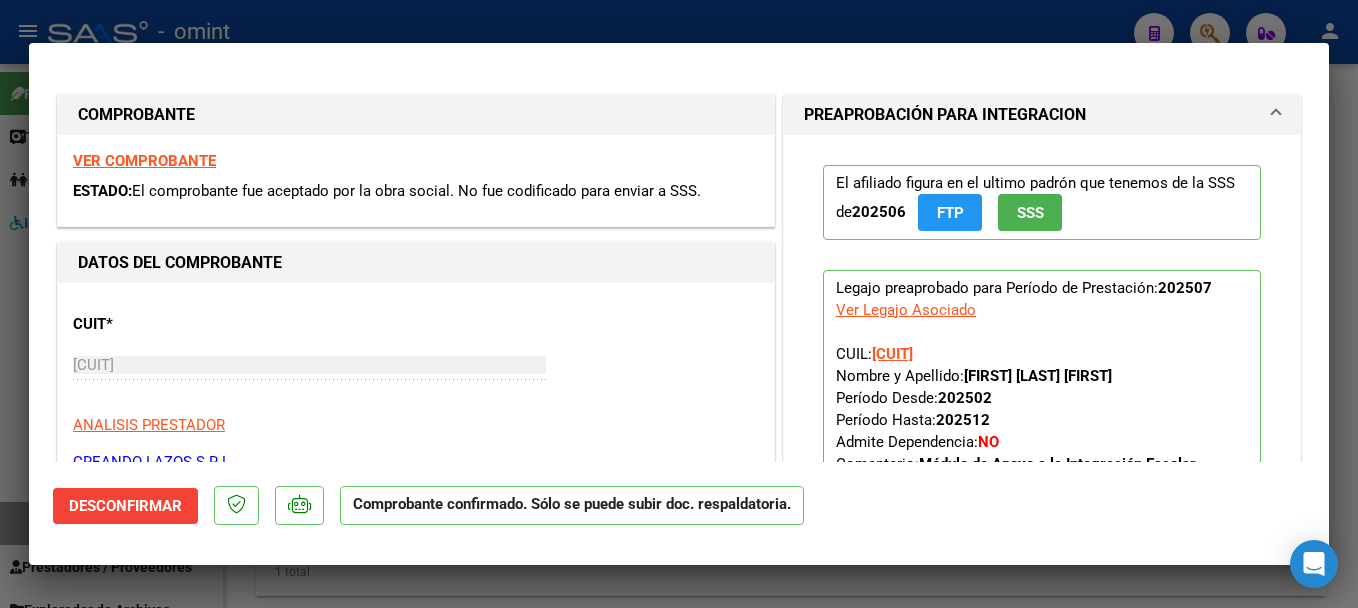 click at bounding box center [679, 304] 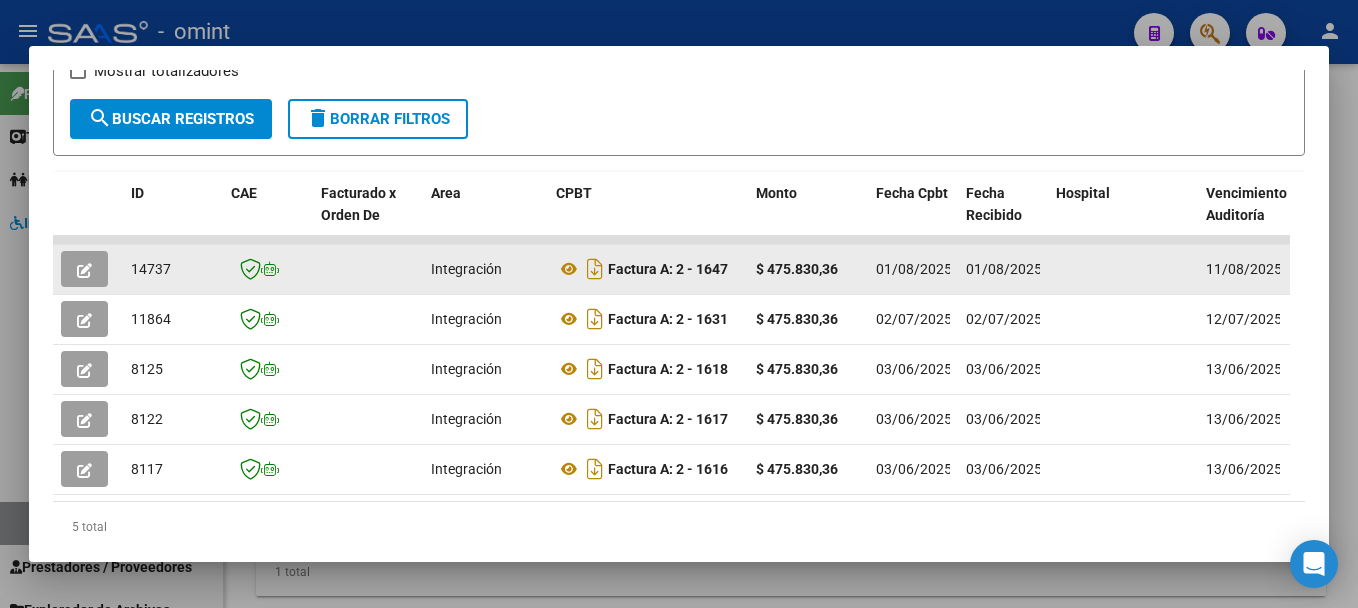 click on "14737" 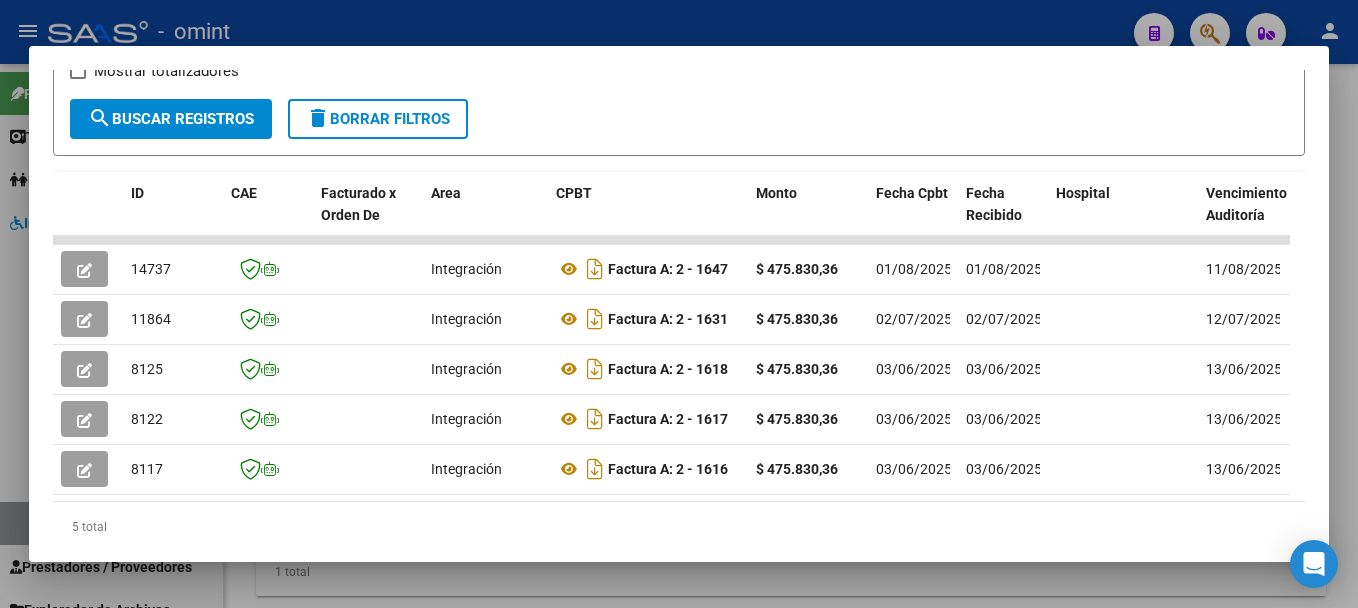 click at bounding box center [679, 304] 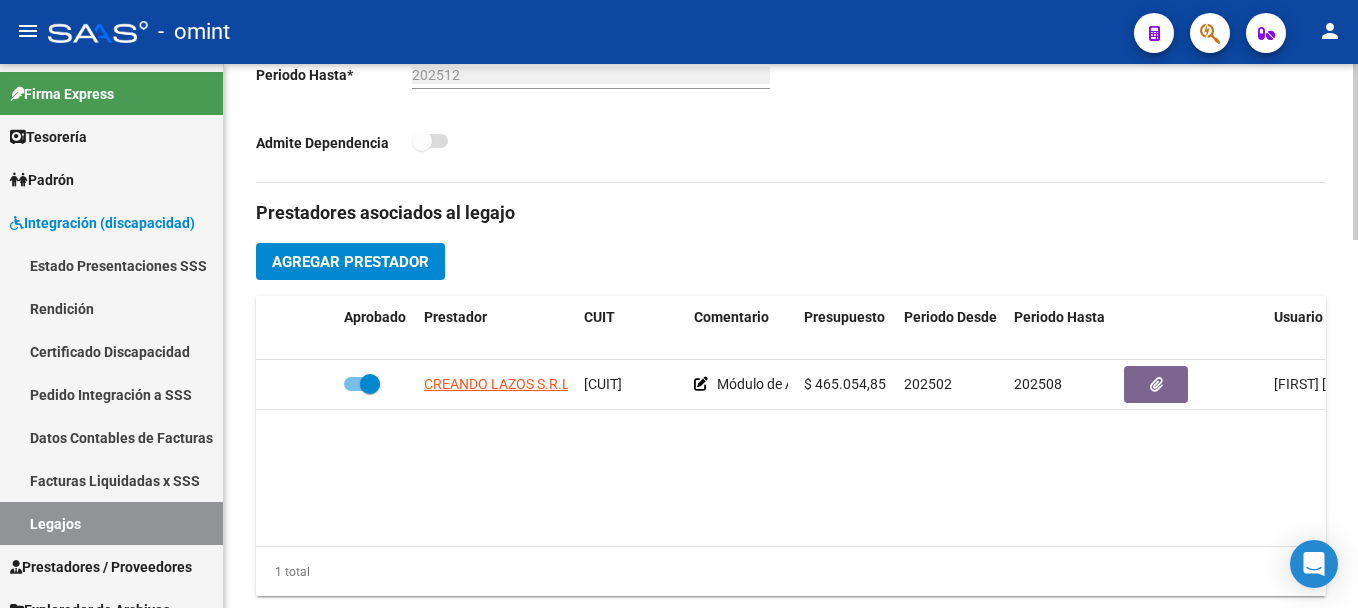 click on "CREANDO LAZOS S.R.L 30715848550     Módulo de Apoyo a la Integración Escolar (Equipo)  $ 465.054,85  202502 202508 Pamela García Portillo   27/05/2025" 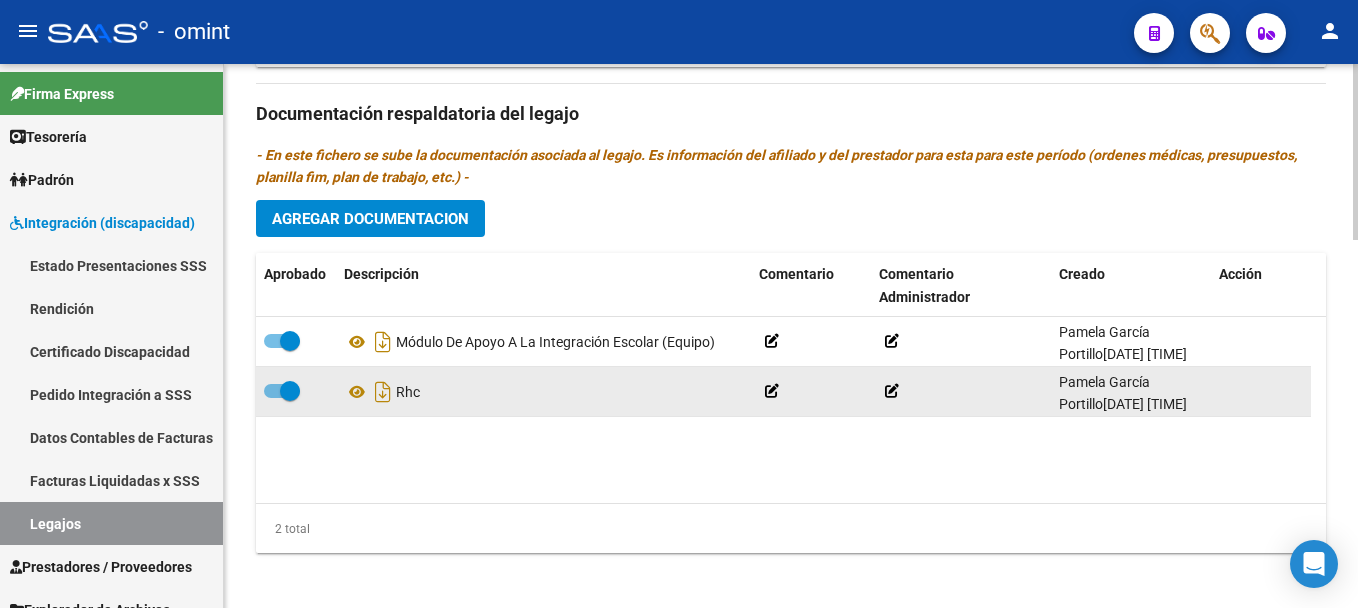 scroll, scrollTop: 1140, scrollLeft: 0, axis: vertical 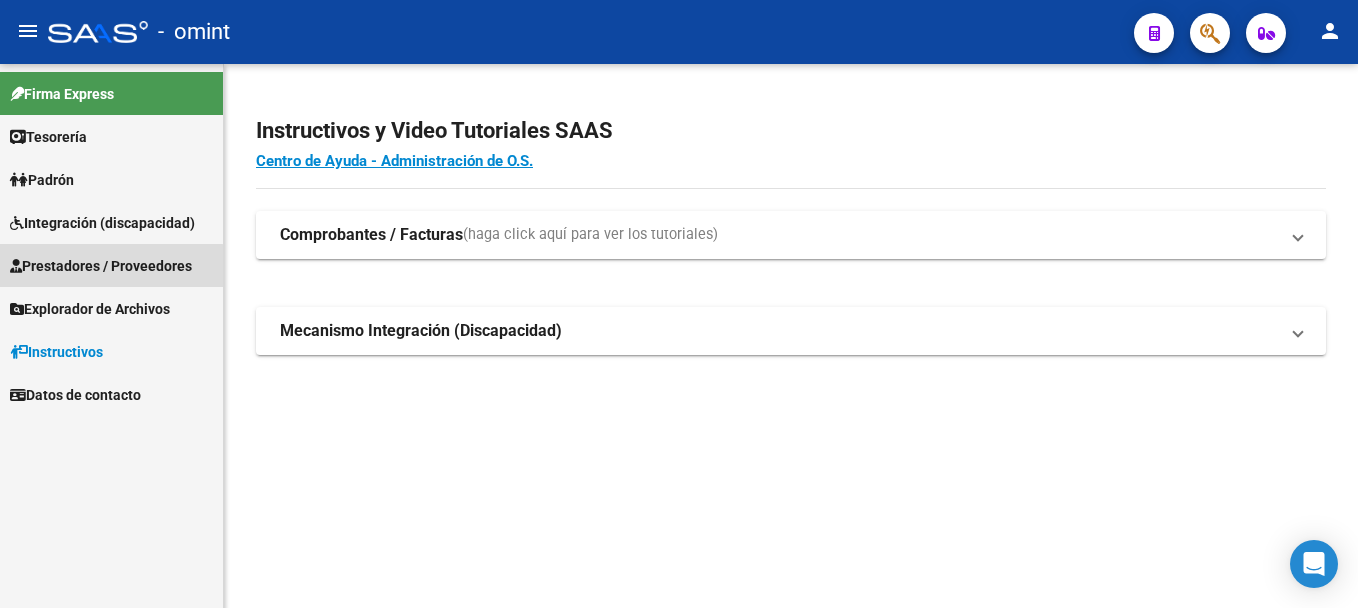 click on "Prestadores / Proveedores" at bounding box center [101, 266] 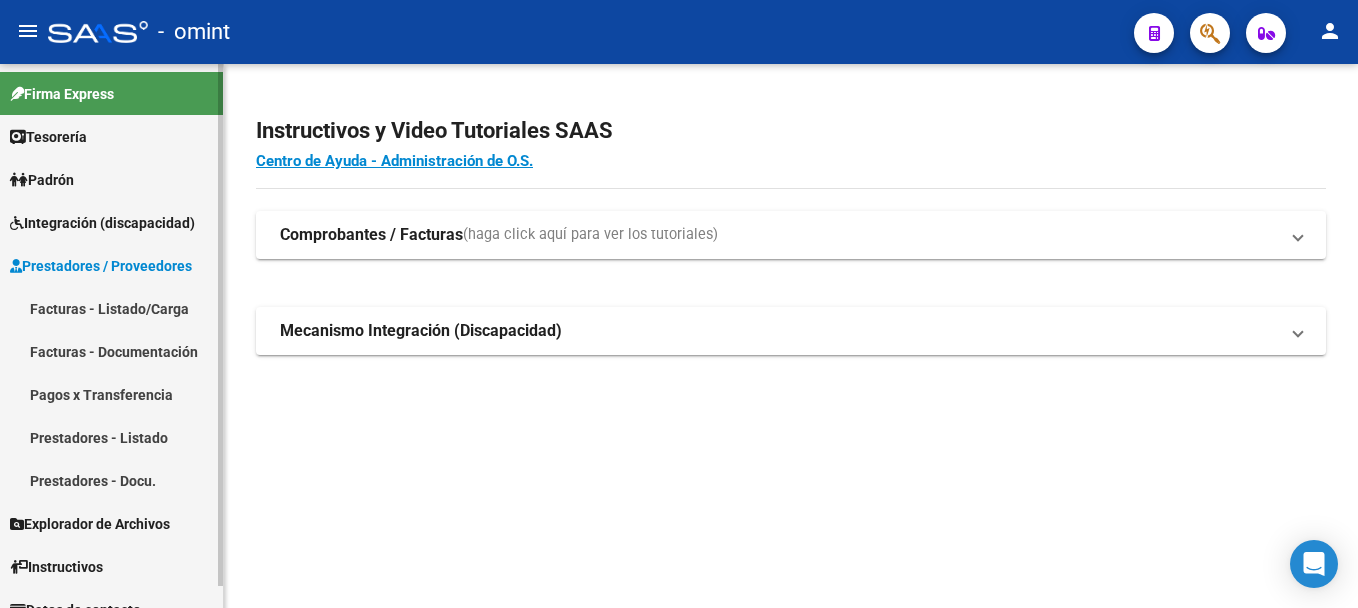 click on "Facturas - Listado/Carga" at bounding box center (111, 308) 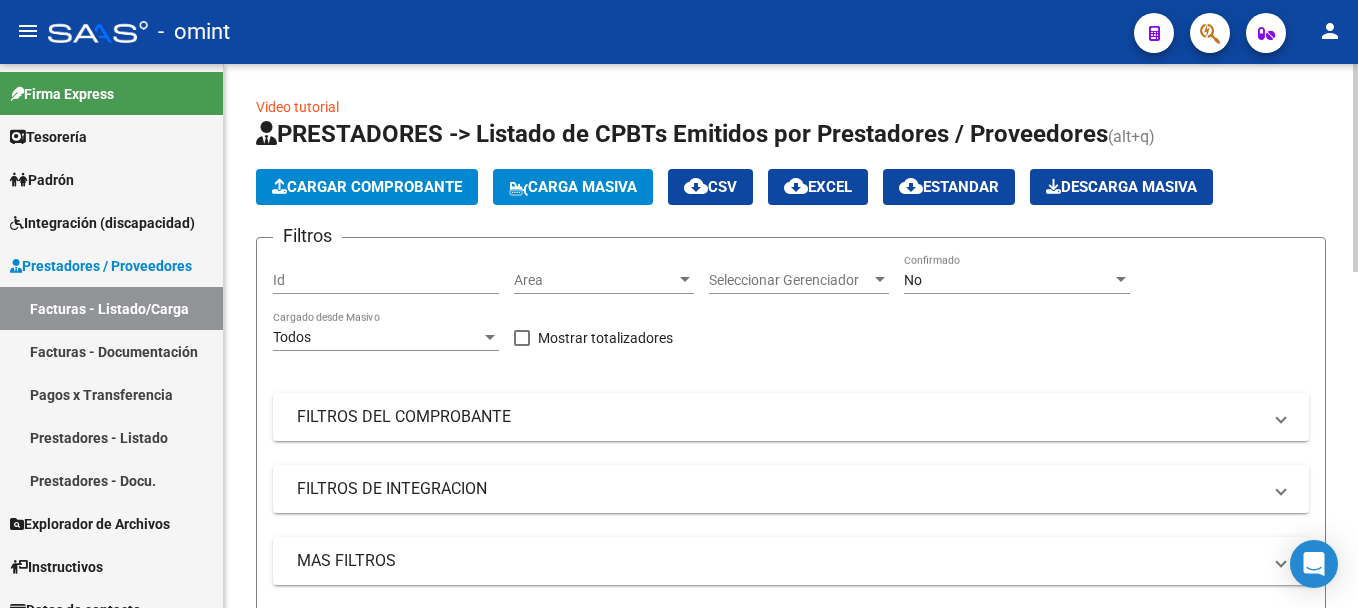 click on "Id" at bounding box center (386, 280) 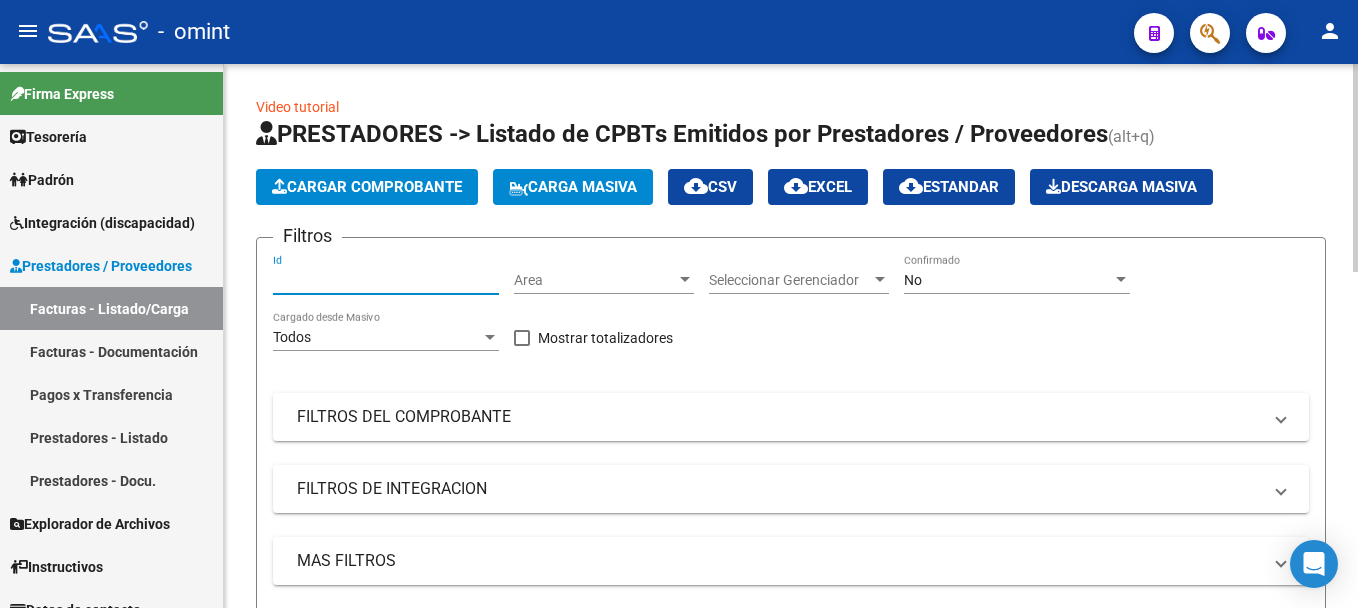 paste on "14737" 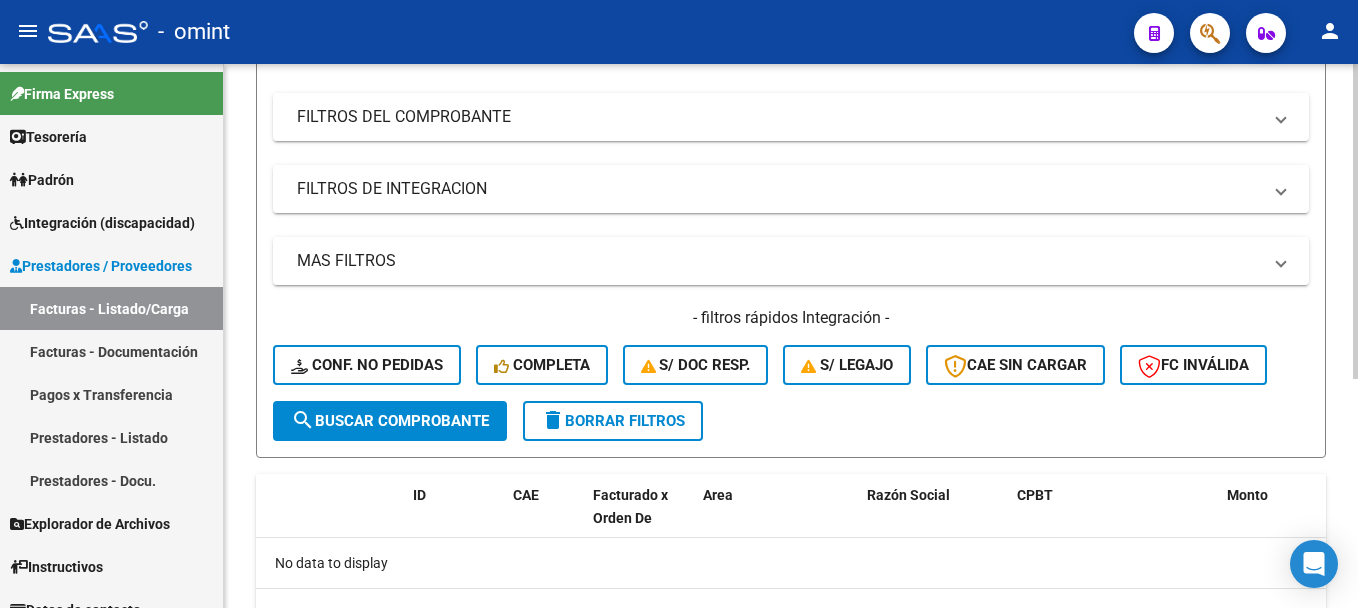 scroll, scrollTop: 395, scrollLeft: 0, axis: vertical 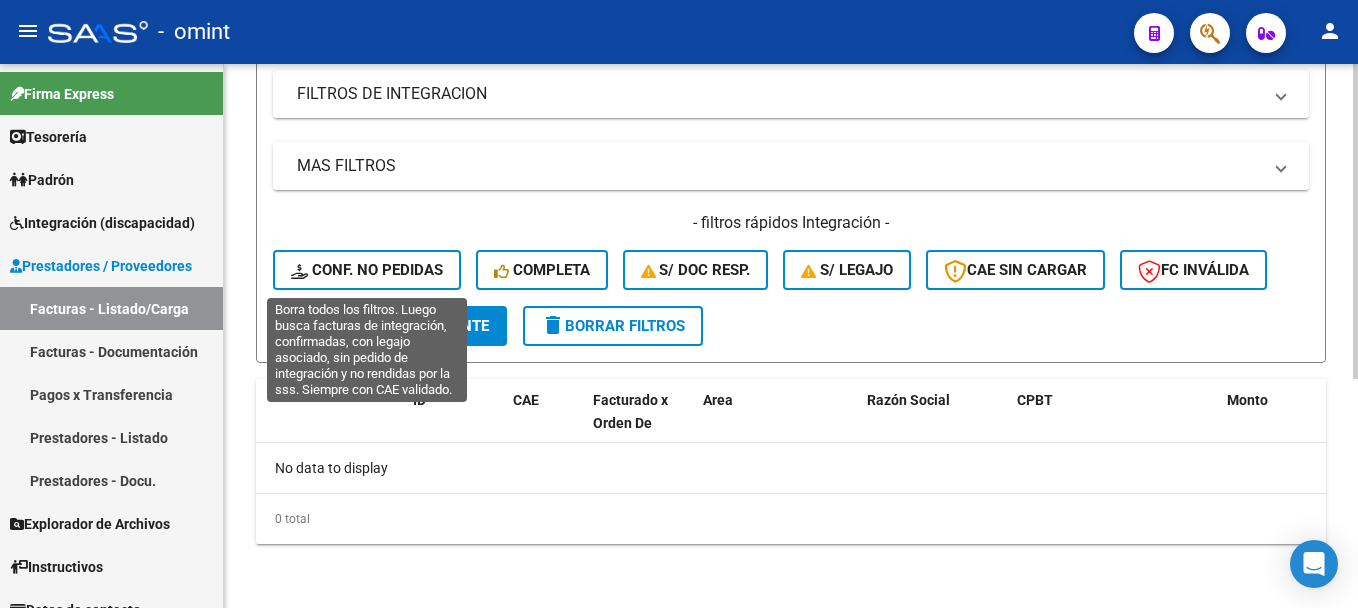 type on "14737" 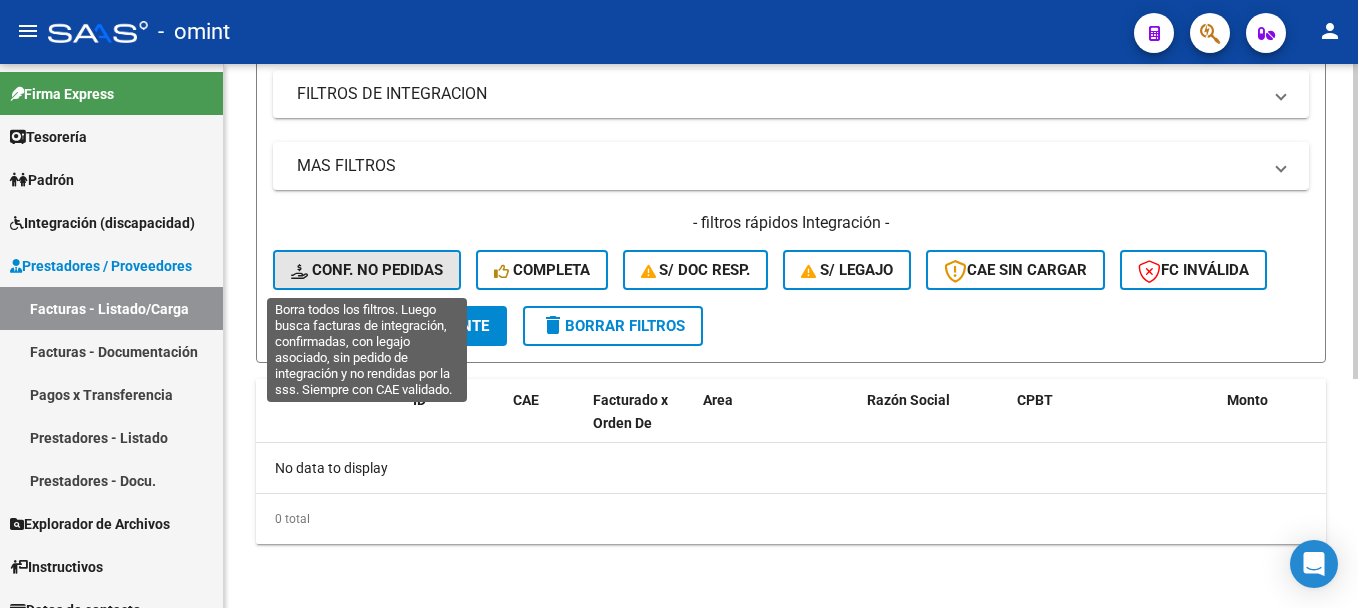 click on "Conf. no pedidas" 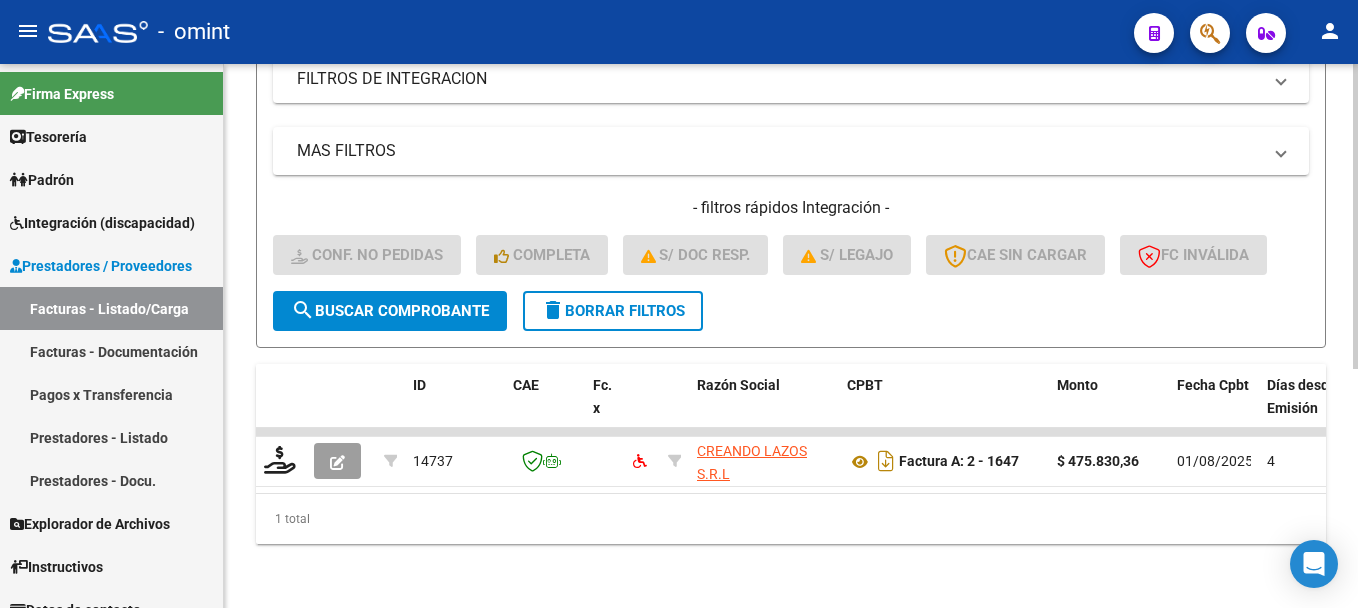 scroll, scrollTop: 426, scrollLeft: 0, axis: vertical 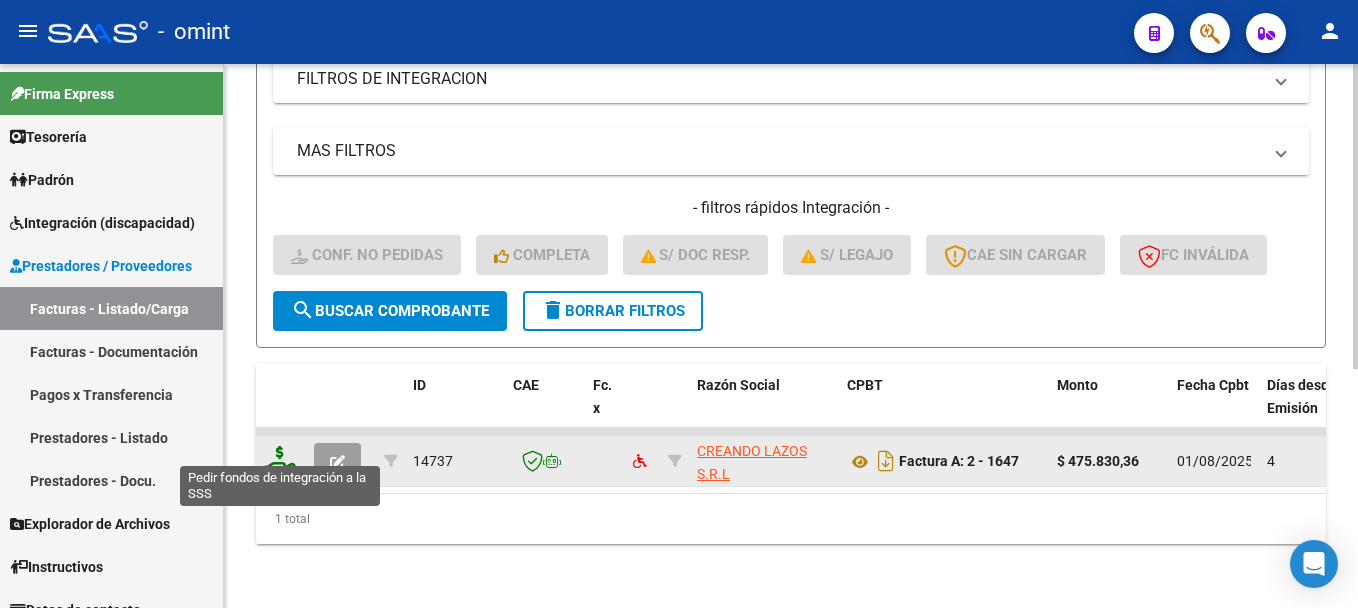 click 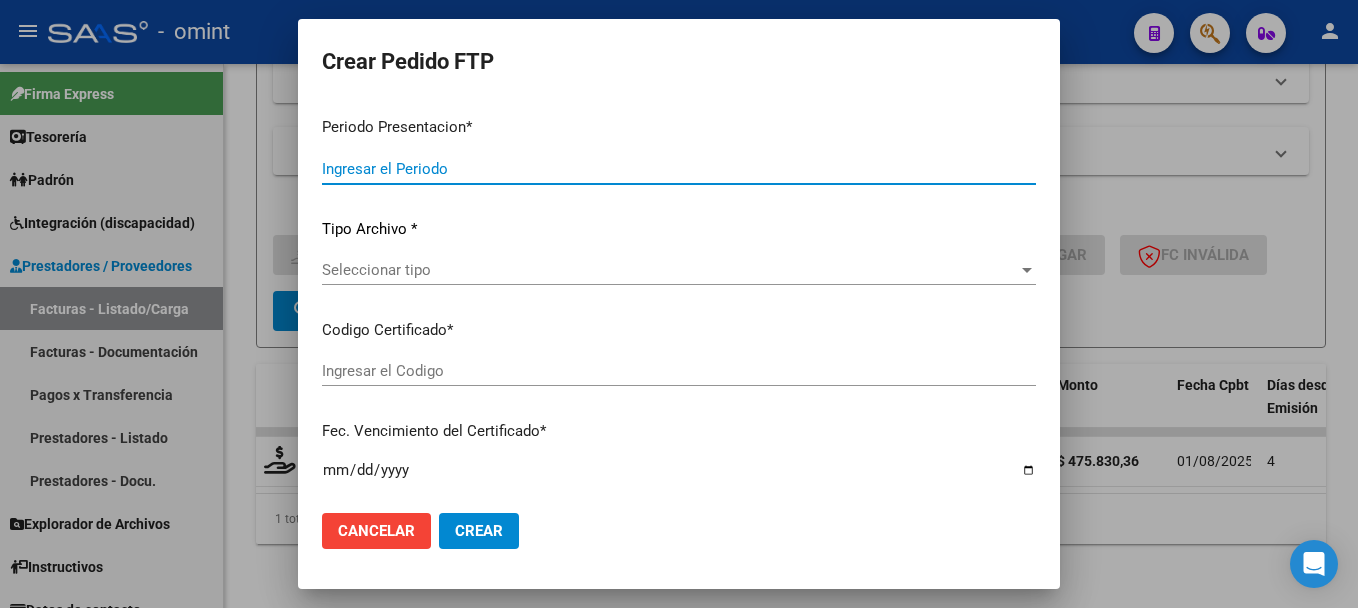 type on "202507" 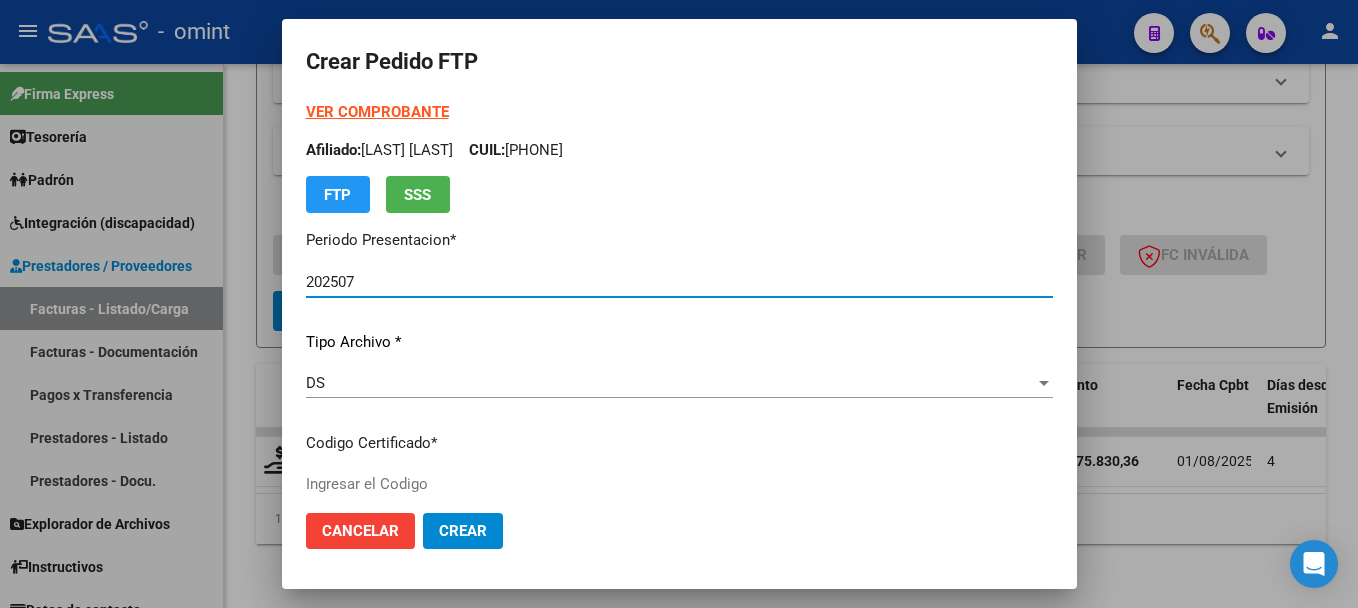 type on "[PHONE]" 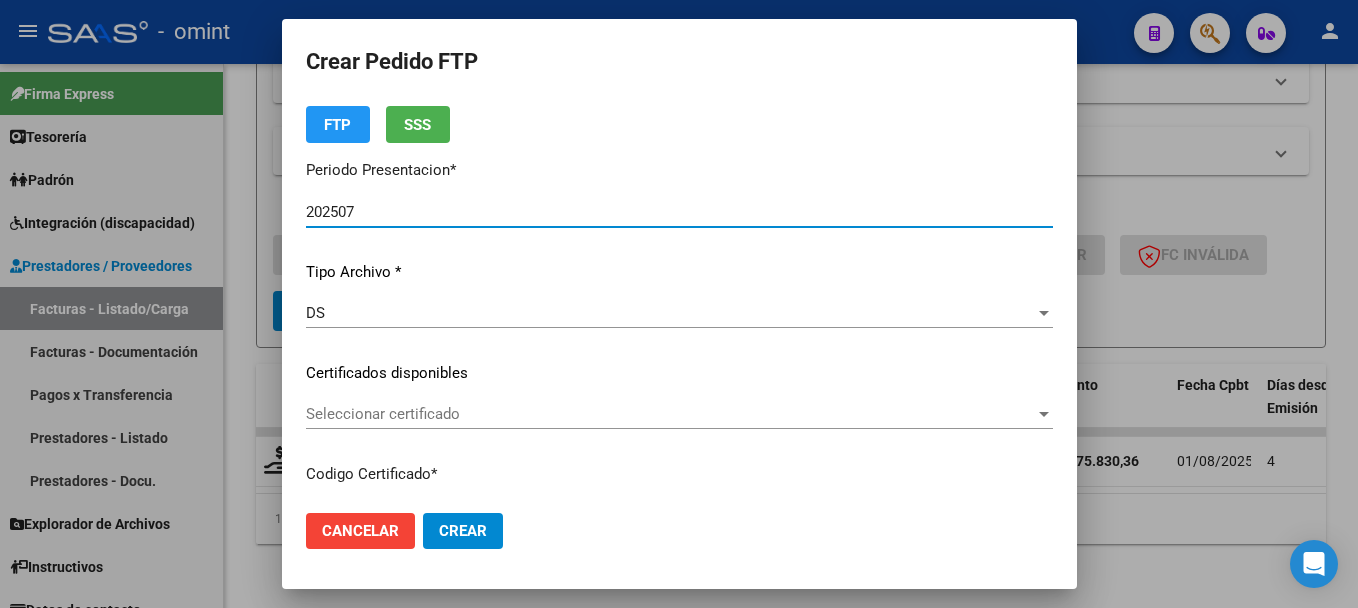 scroll, scrollTop: 100, scrollLeft: 0, axis: vertical 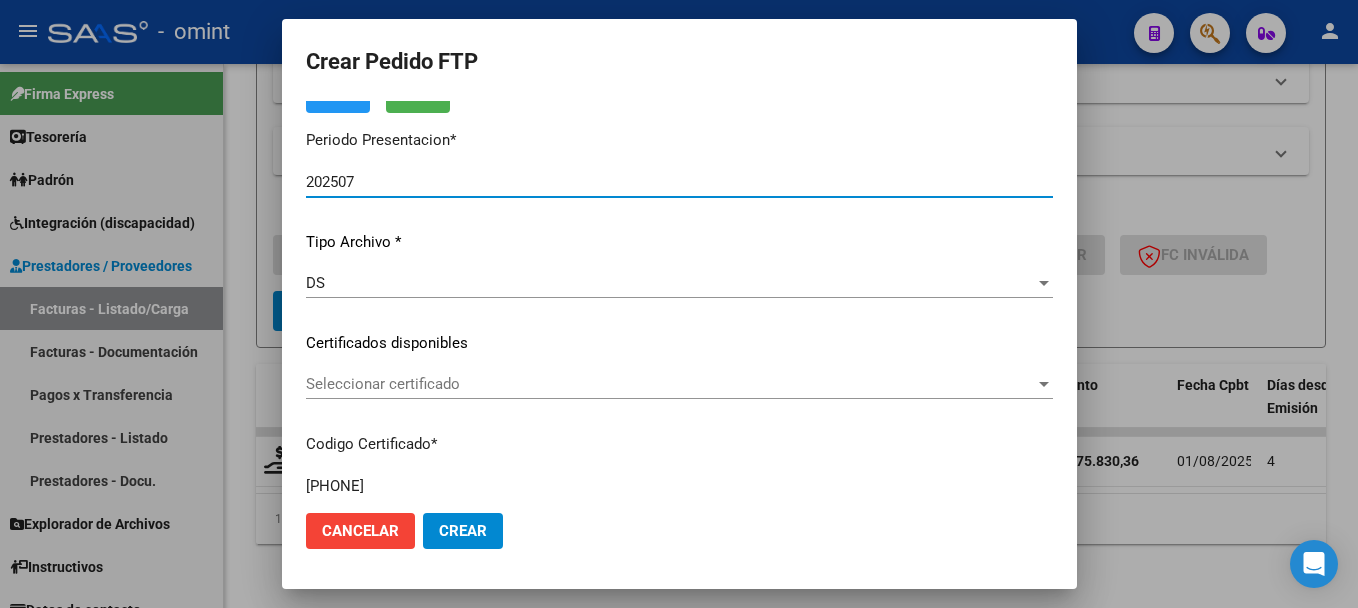 click on "Seleccionar certificado" at bounding box center (670, 384) 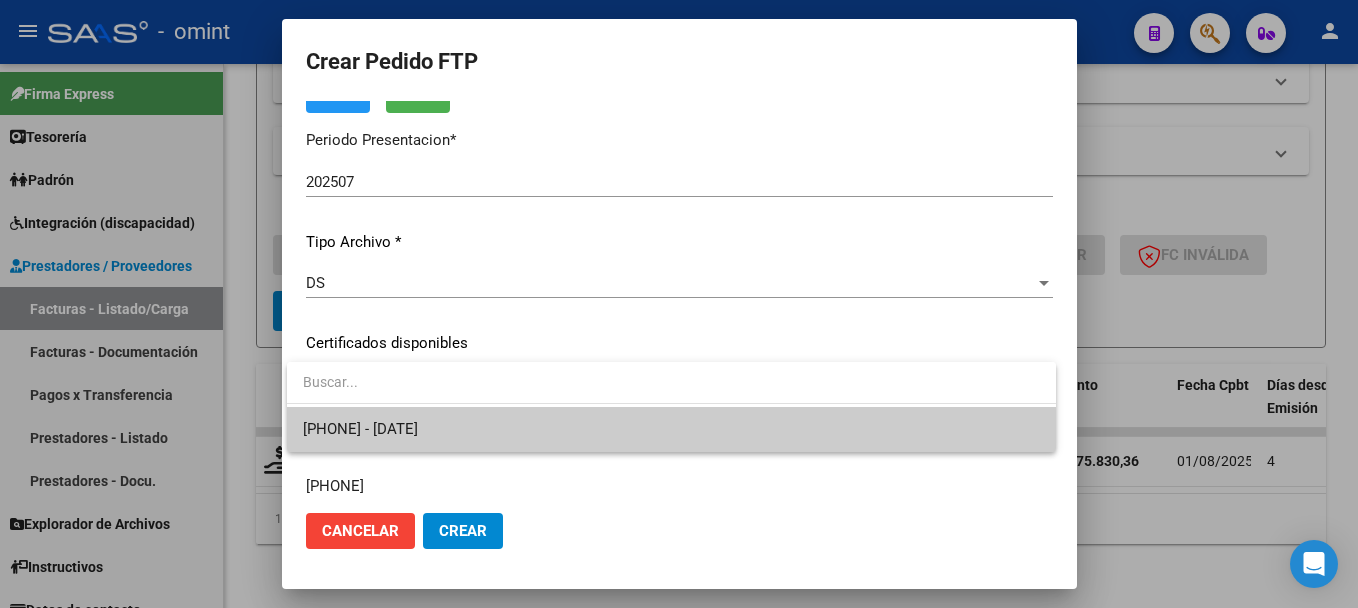 click on "[PHONE] - [DATE]" at bounding box center [671, 429] 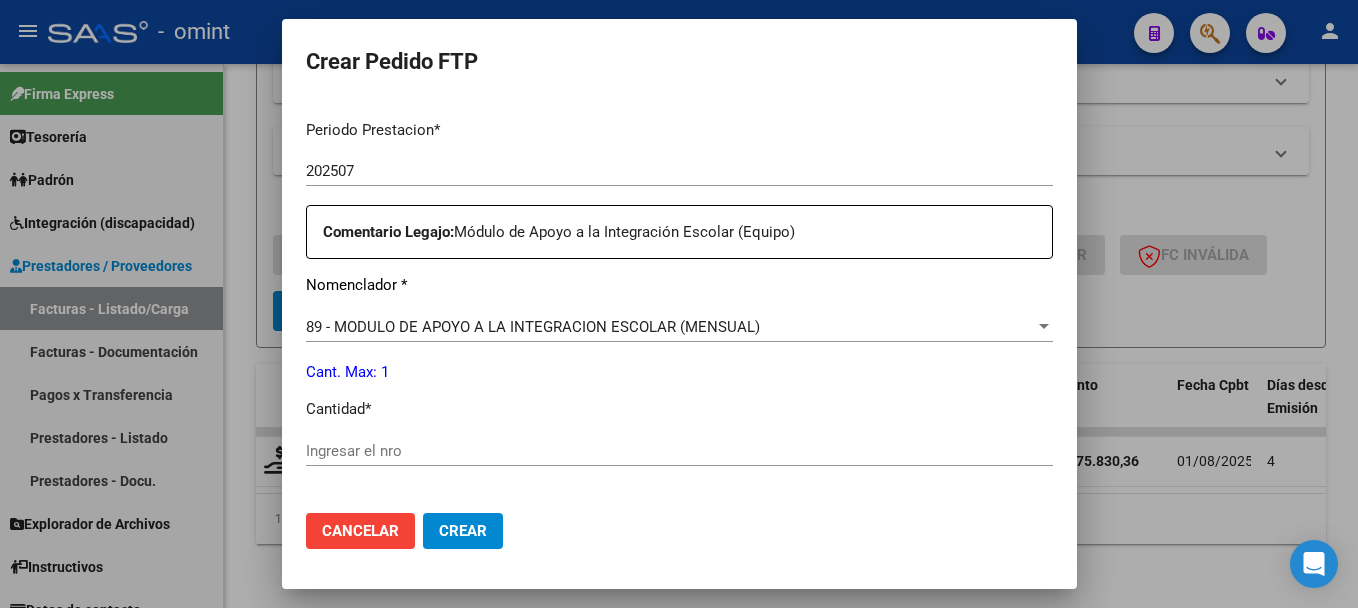 scroll, scrollTop: 700, scrollLeft: 0, axis: vertical 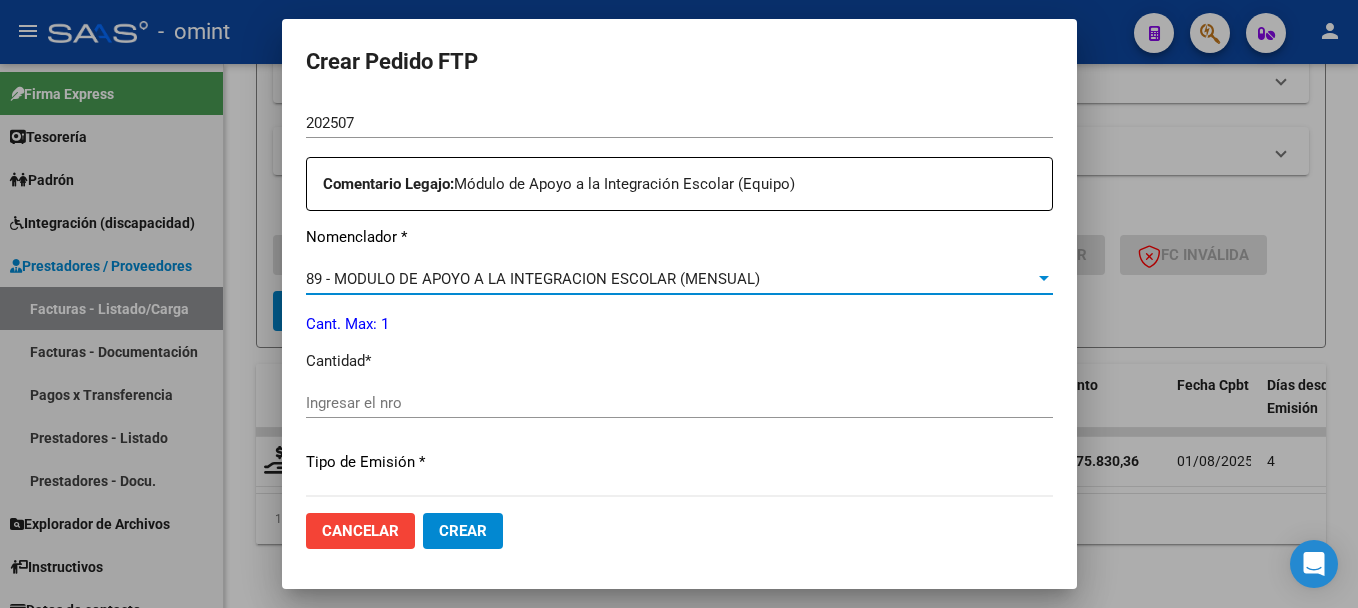 click at bounding box center [1044, 279] 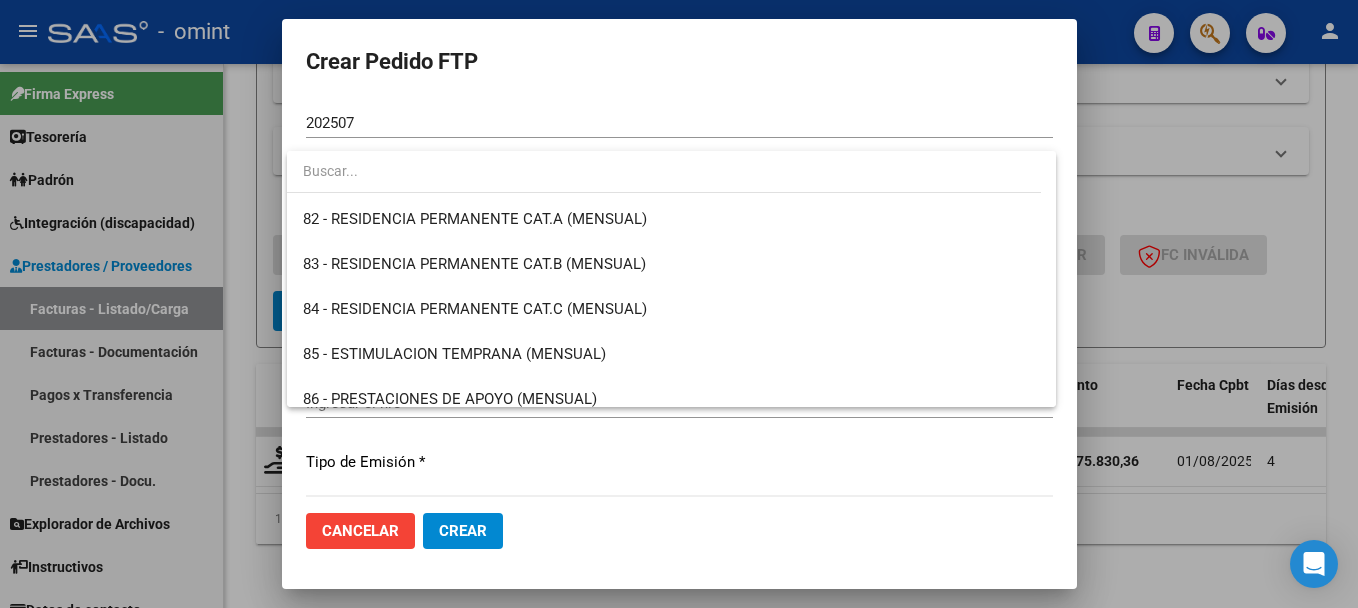 scroll, scrollTop: 3744, scrollLeft: 0, axis: vertical 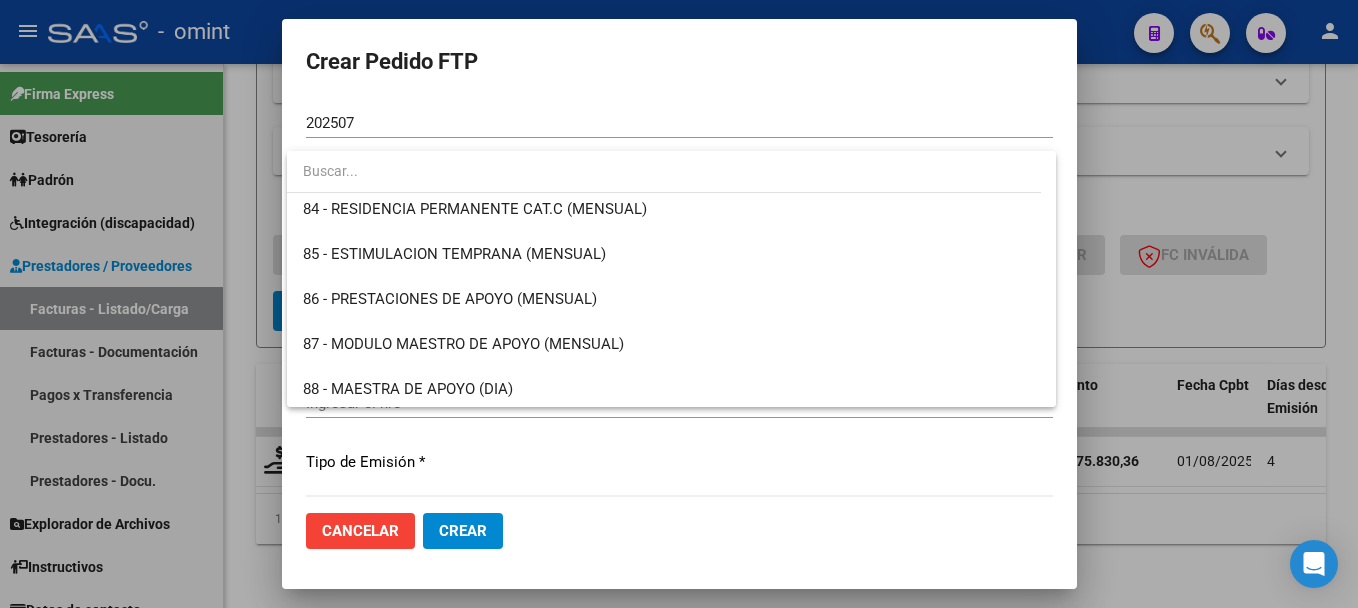 click at bounding box center (679, 304) 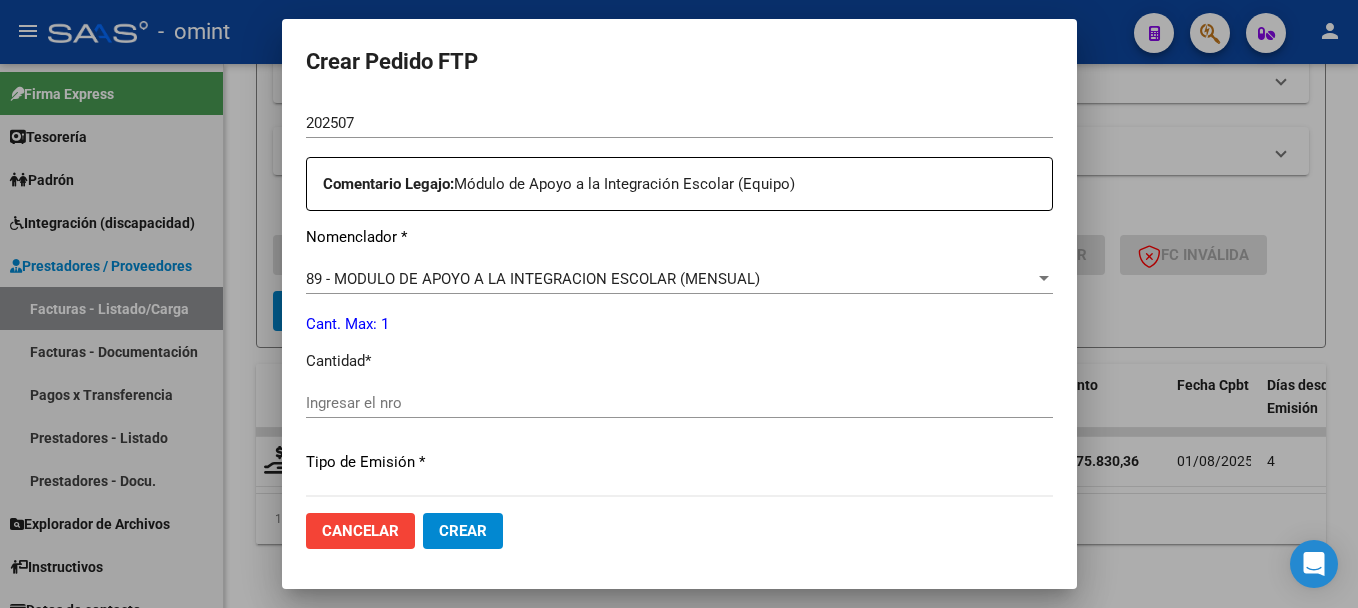 drag, startPoint x: 301, startPoint y: 327, endPoint x: 397, endPoint y: 330, distance: 96.04687 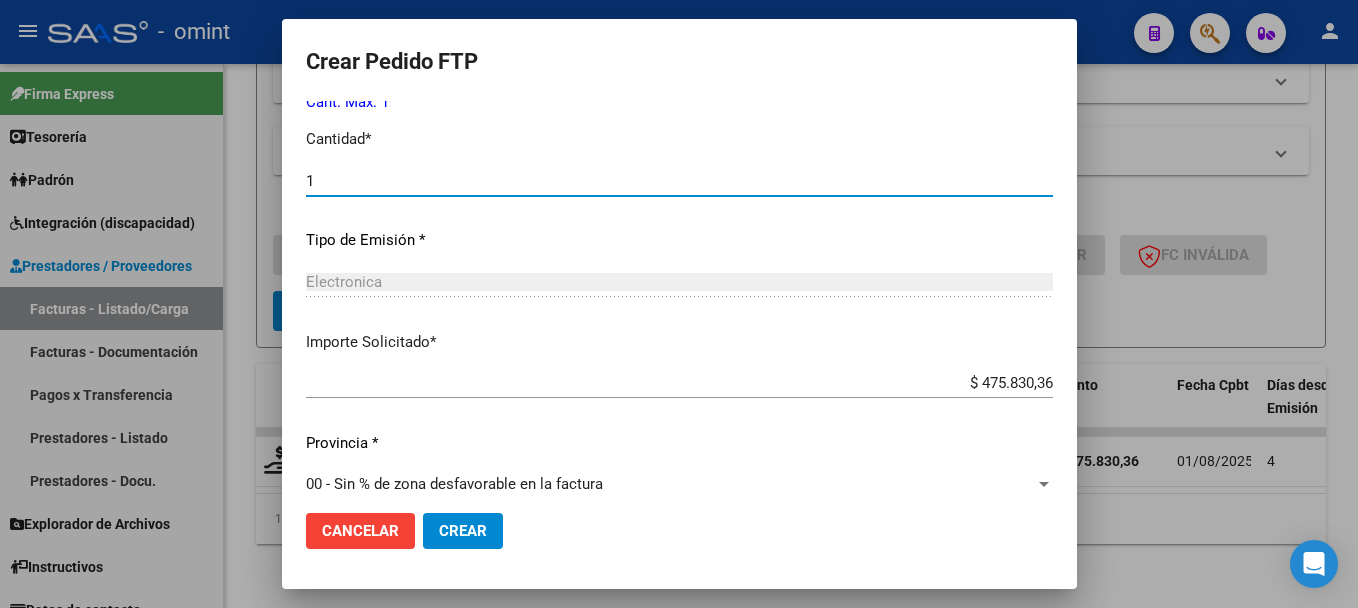 scroll, scrollTop: 943, scrollLeft: 0, axis: vertical 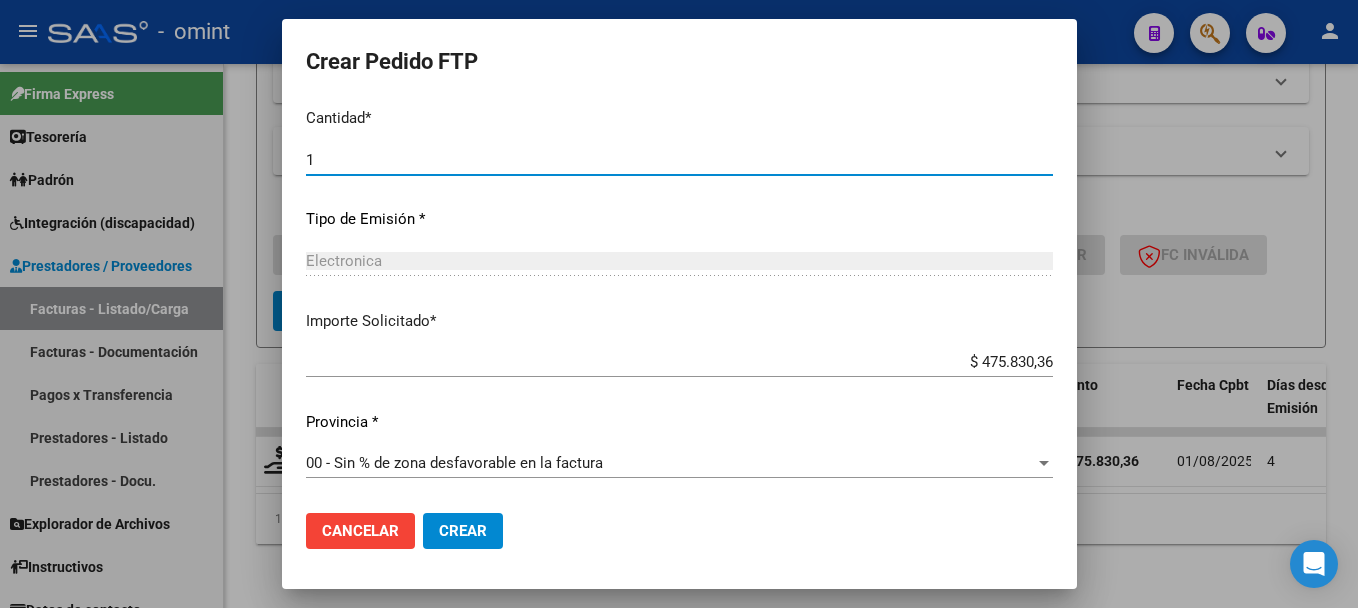 type on "1" 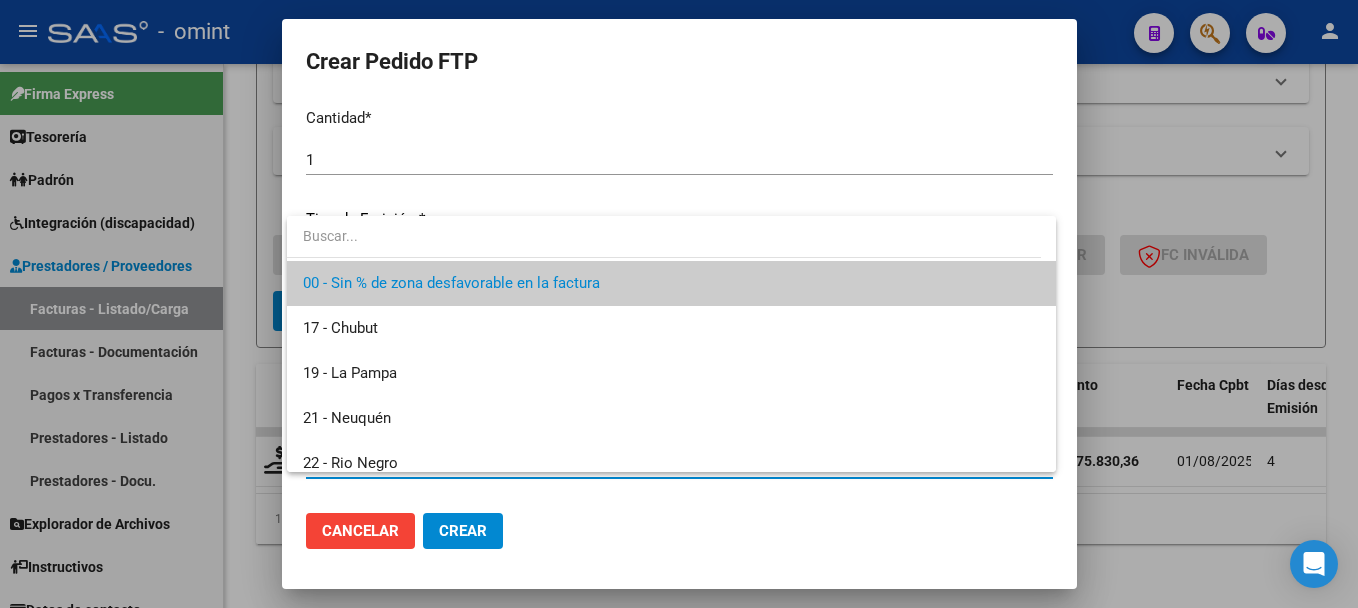 click on "00 - Sin % de zona desfavorable en la factura" at bounding box center (671, 283) 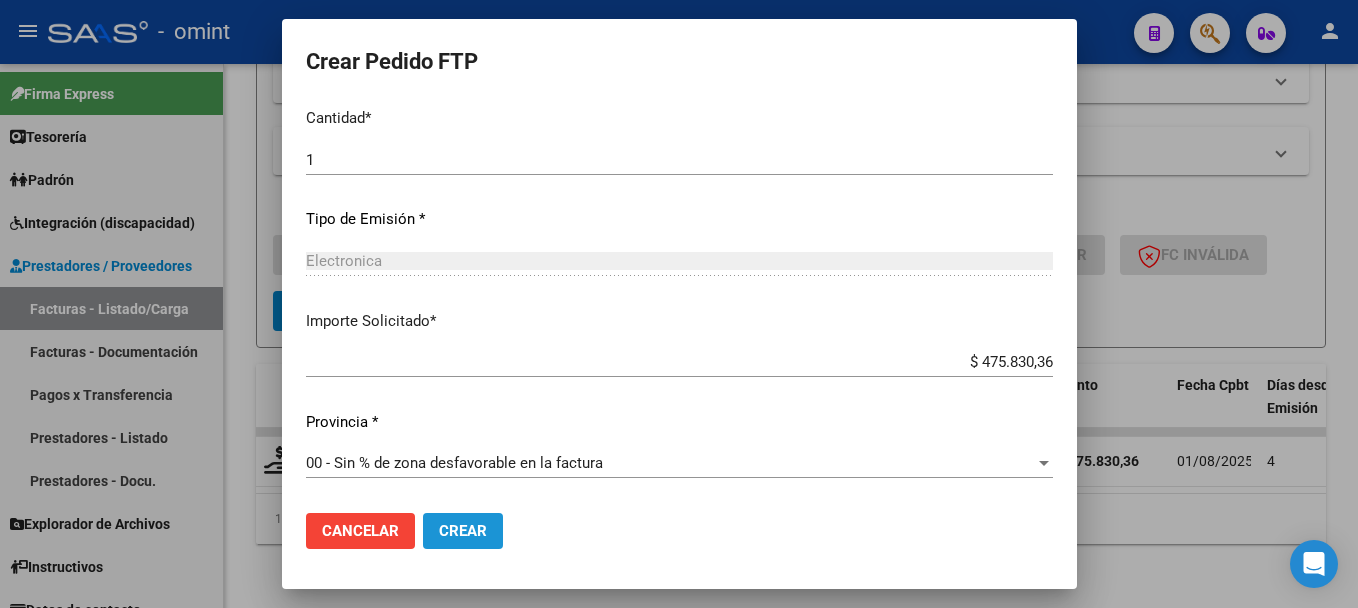 click on "Crear" 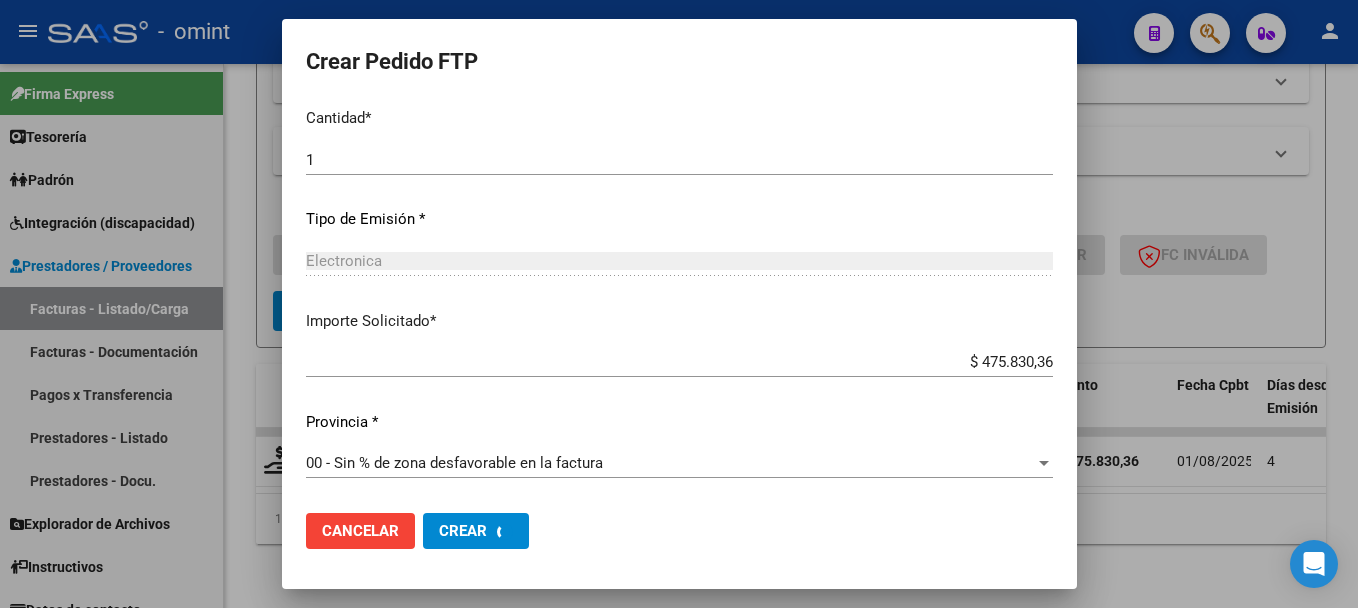 scroll, scrollTop: 0, scrollLeft: 0, axis: both 